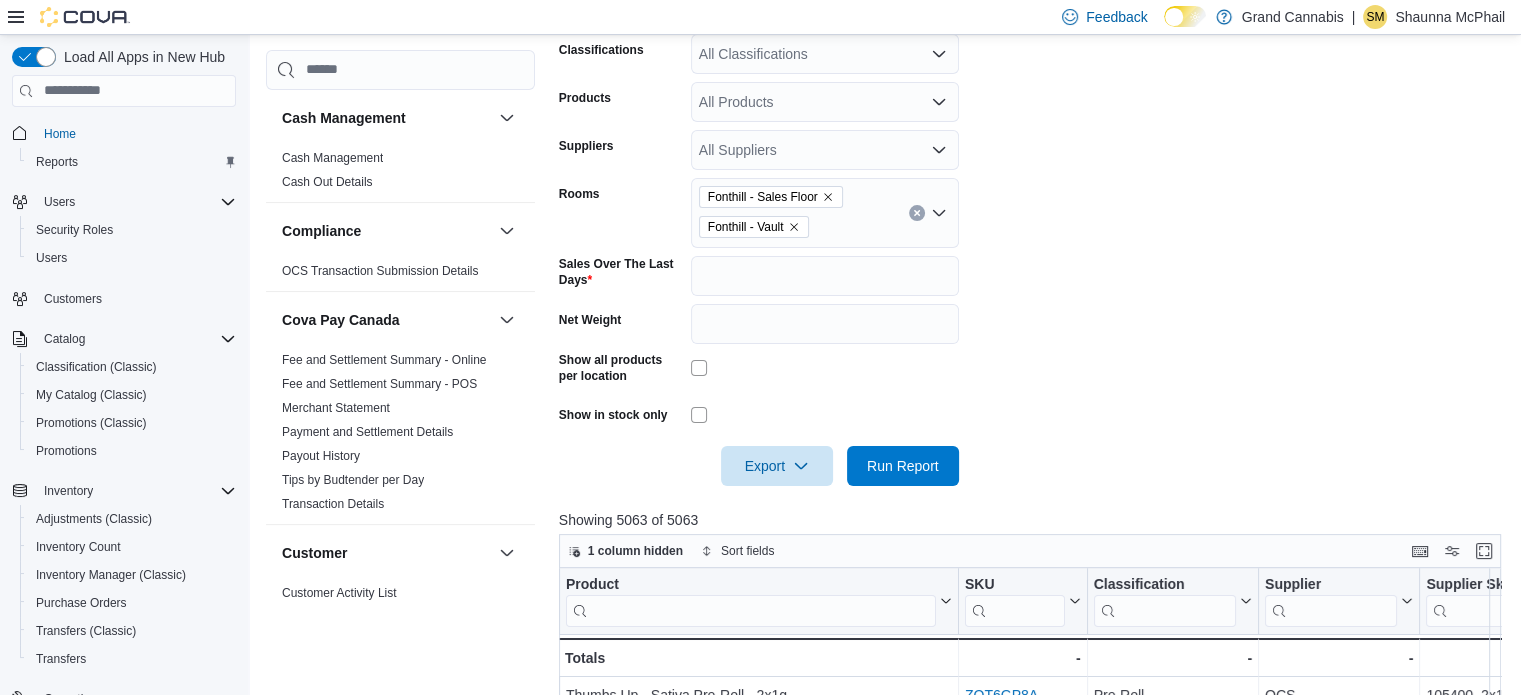 scroll, scrollTop: 401, scrollLeft: 0, axis: vertical 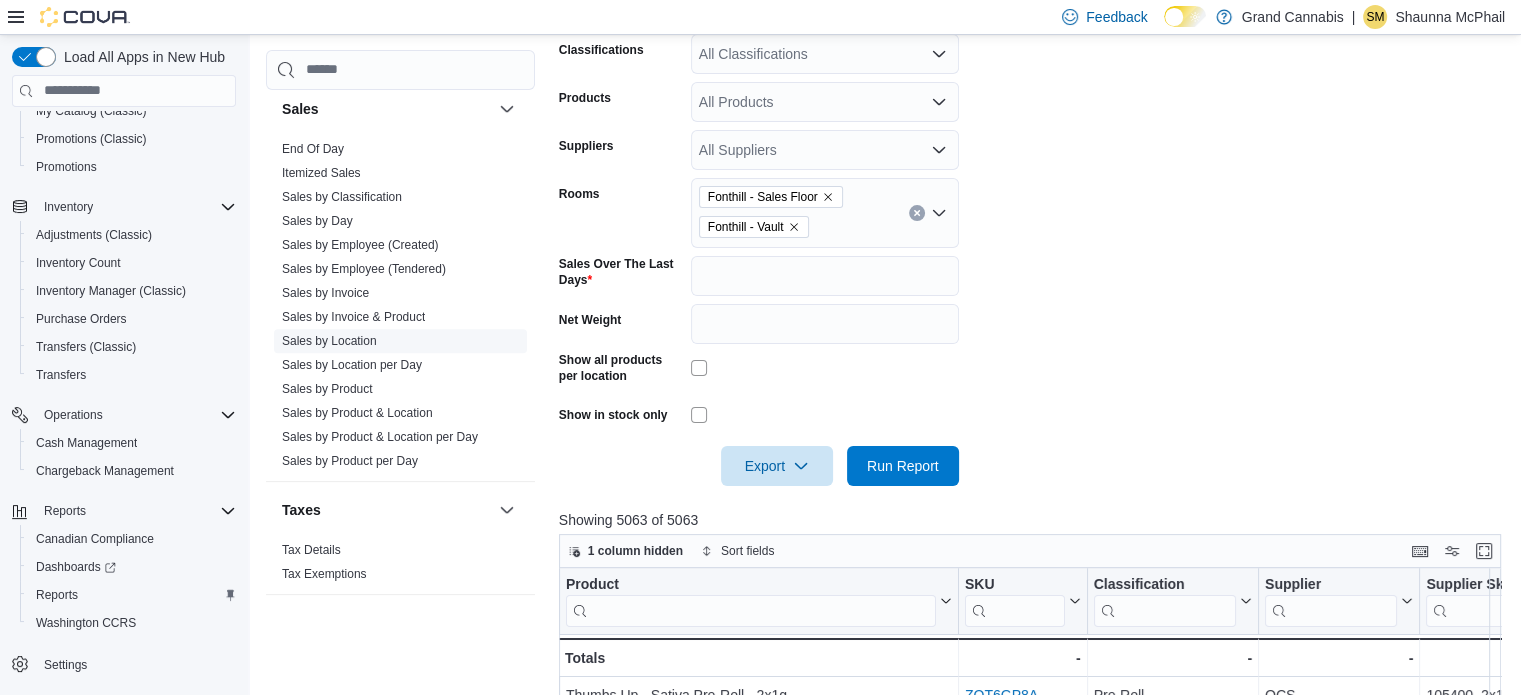 click on "Sales by Location" at bounding box center [329, 341] 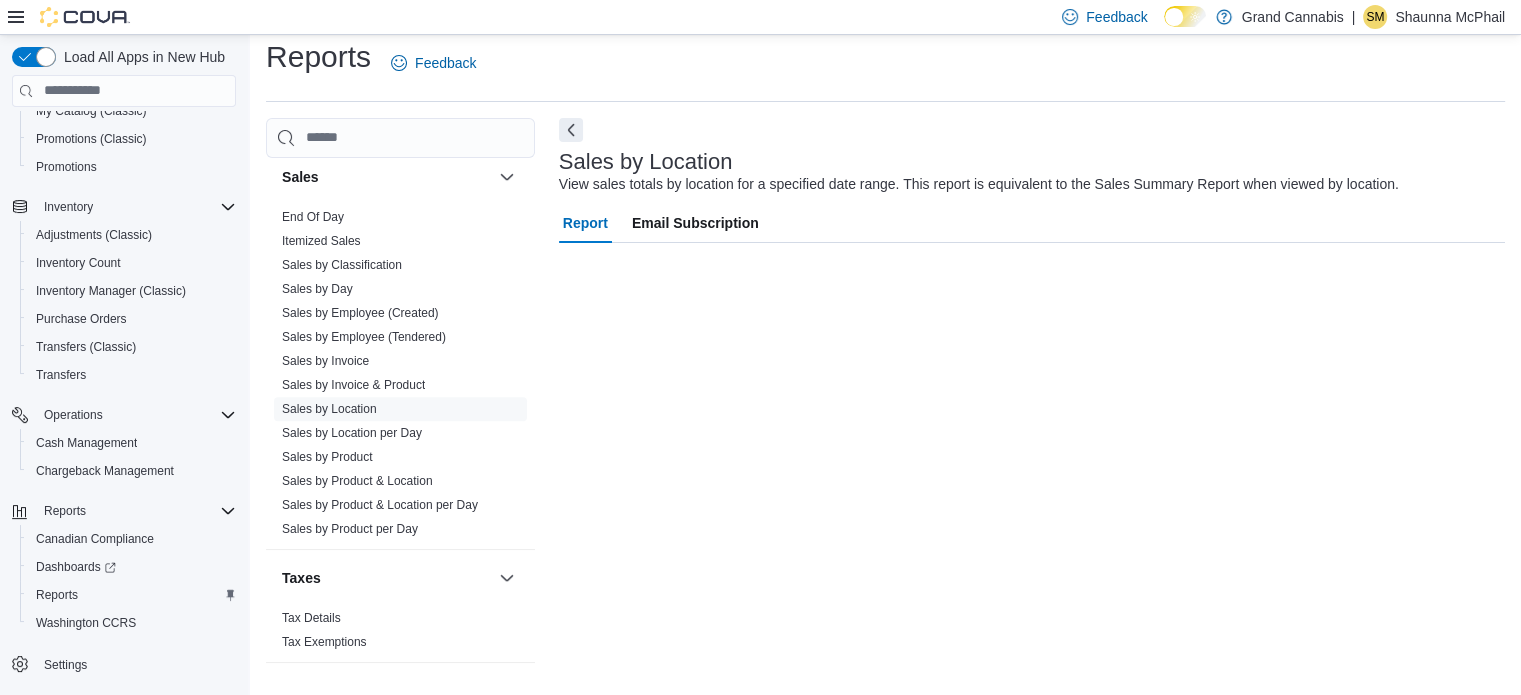 scroll, scrollTop: 13, scrollLeft: 0, axis: vertical 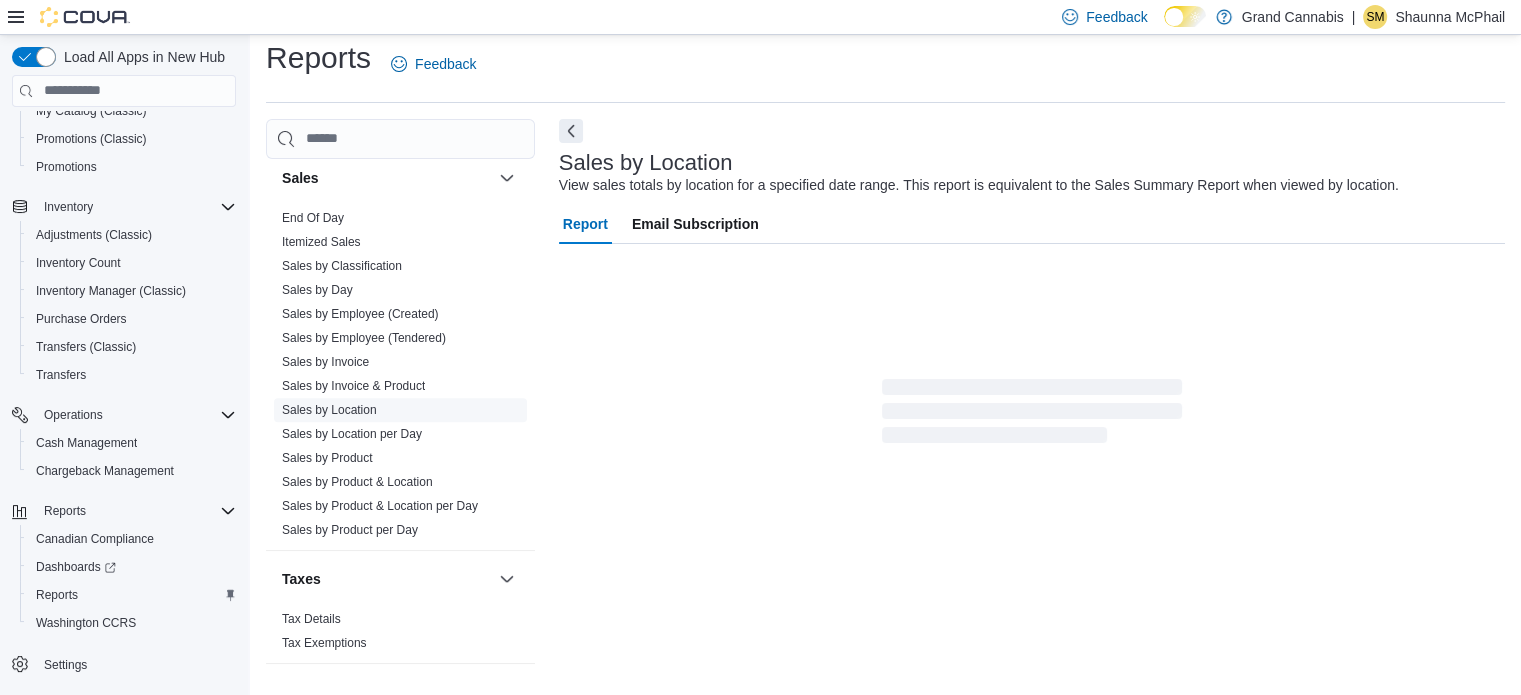 click on "Sales by Location" at bounding box center [329, 410] 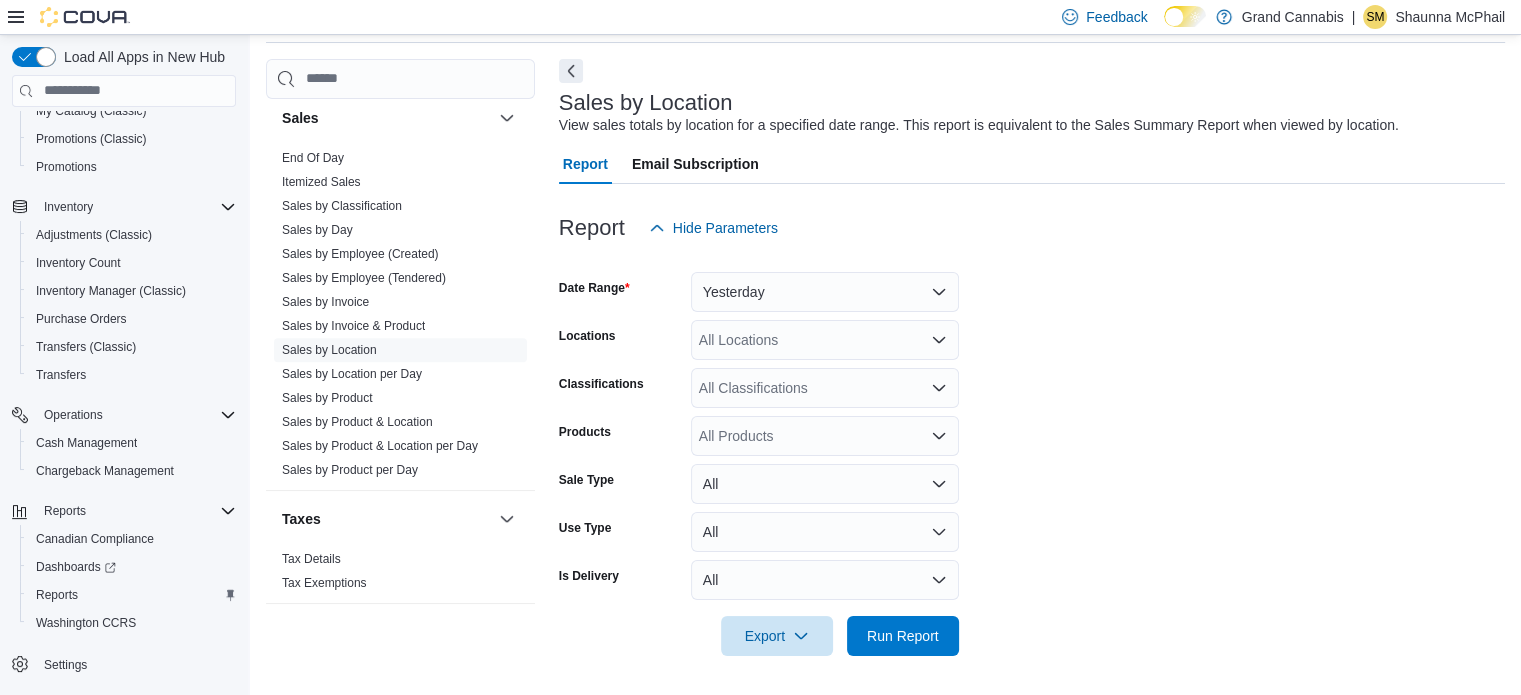 scroll, scrollTop: 46, scrollLeft: 0, axis: vertical 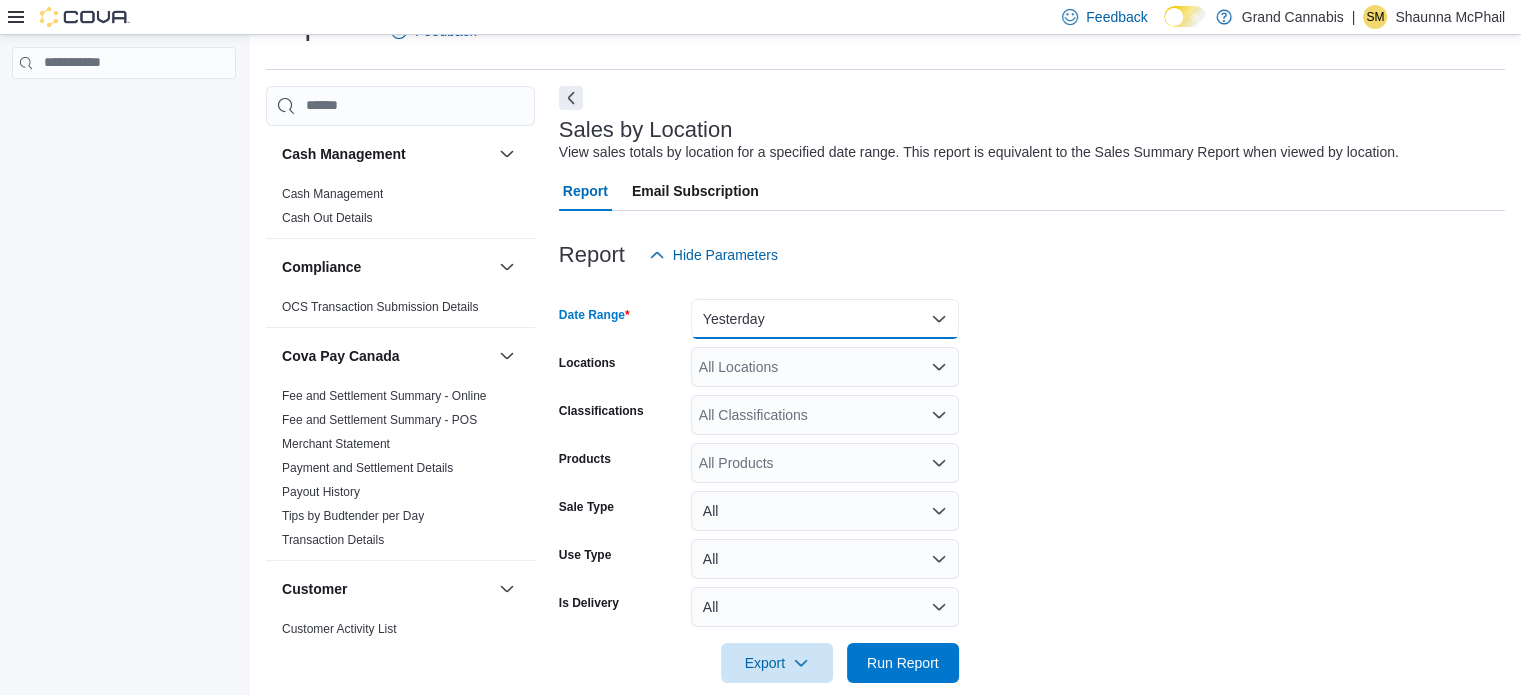click on "Yesterday" at bounding box center (825, 319) 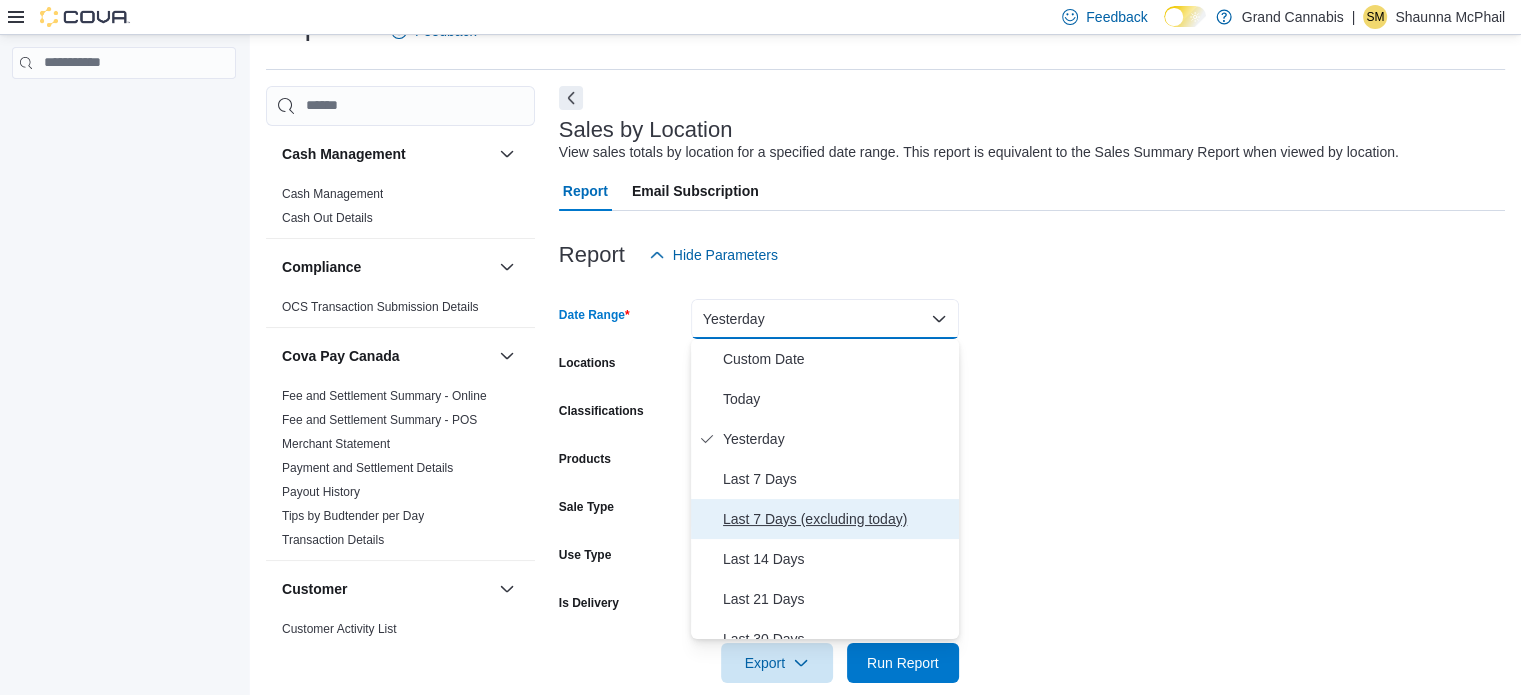 click on "Last 7 Days (excluding today)" at bounding box center [837, 519] 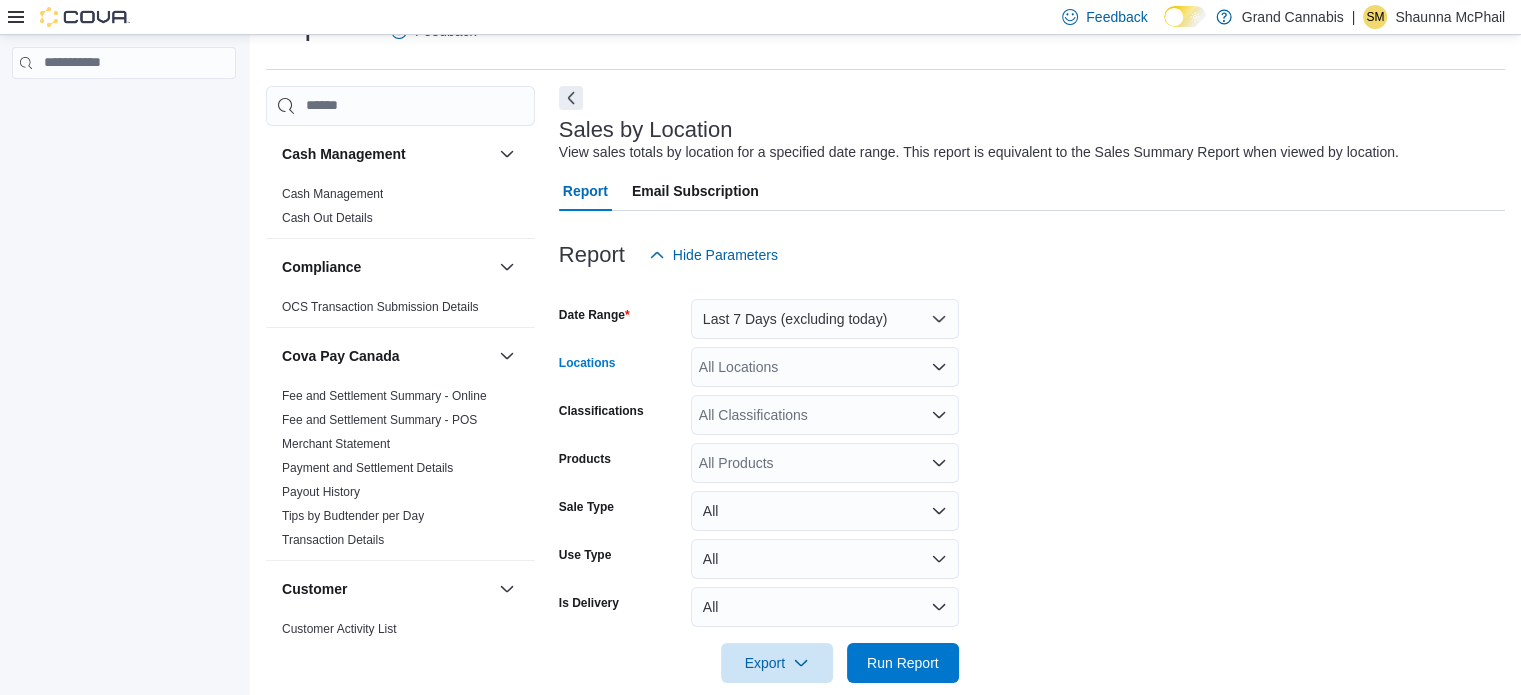 click on "All Locations" at bounding box center (825, 367) 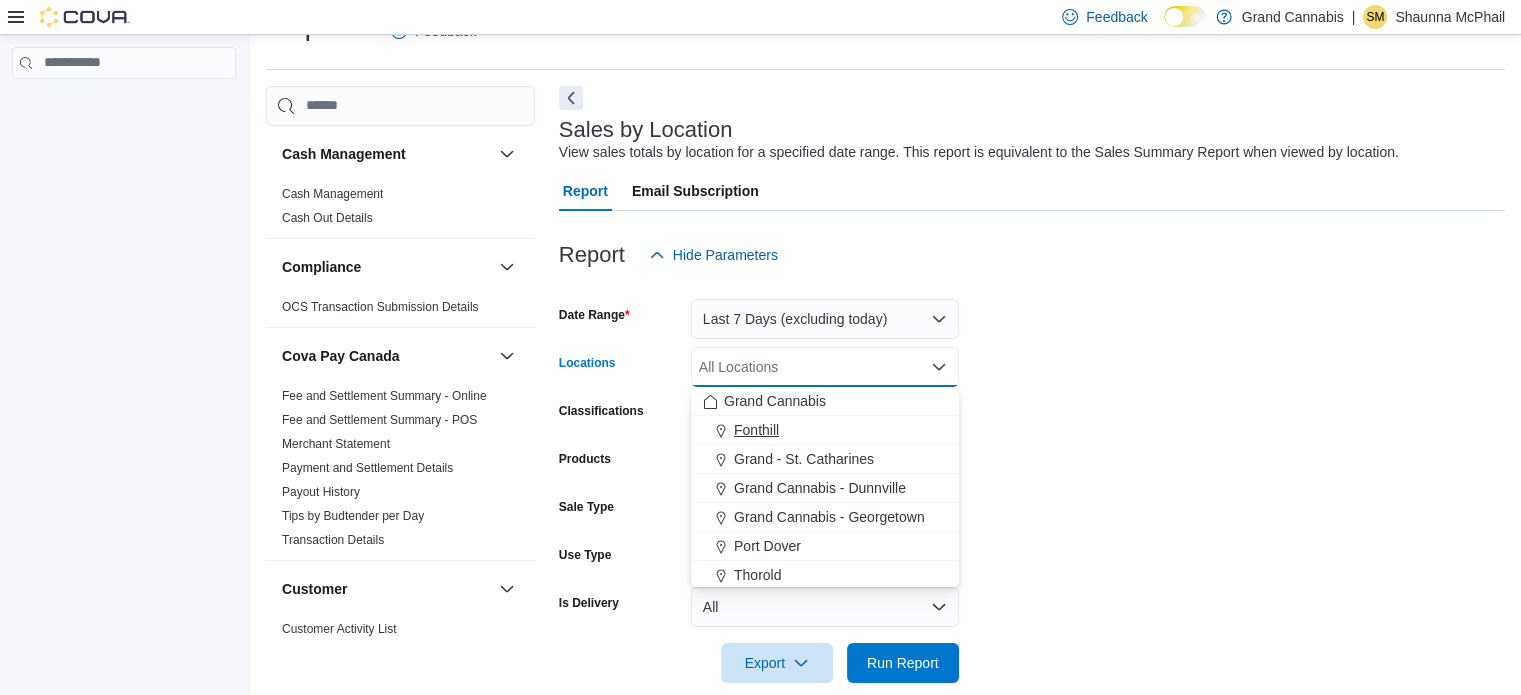 click on "Fonthill" at bounding box center (825, 430) 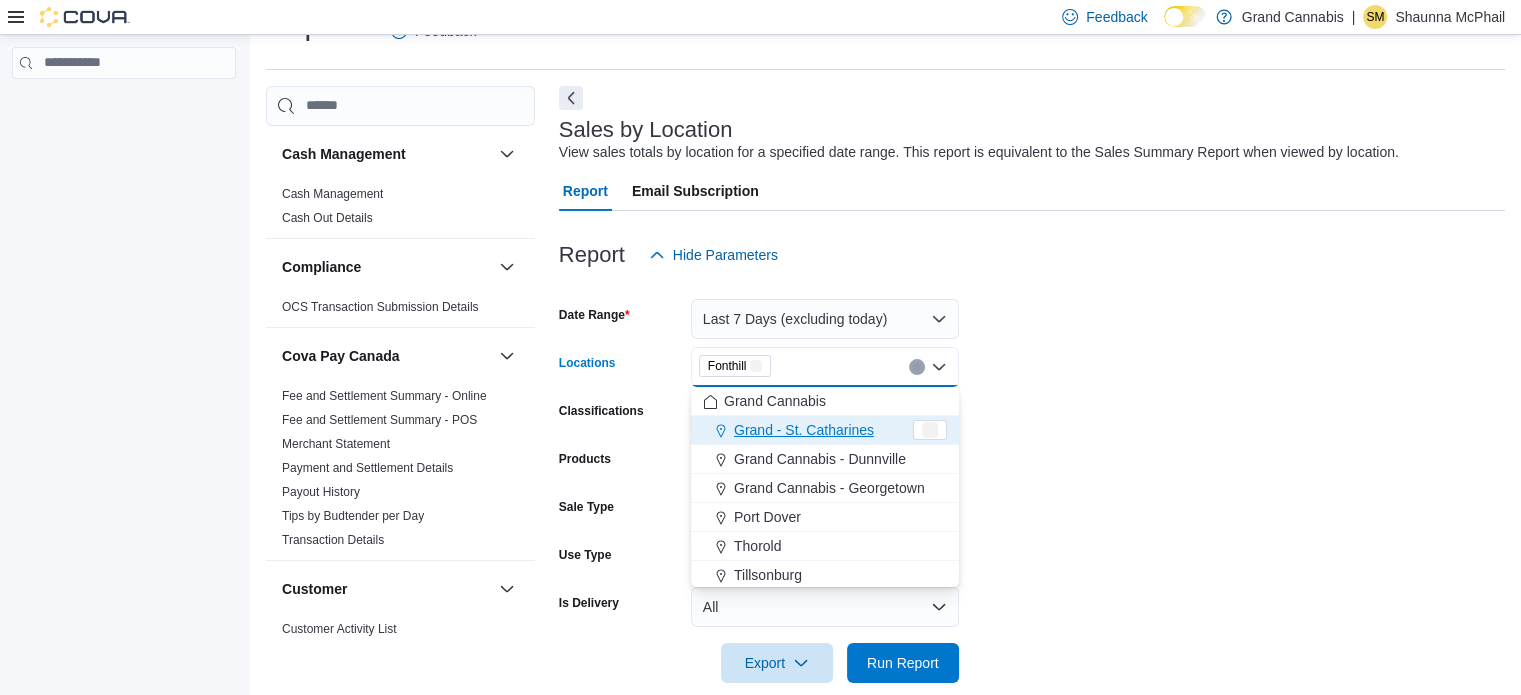 click on "Date Range Last 7 Days (excluding today) Locations Fonthill Combo box. Selected. Fonthill. Press Backspace to delete Fonthill. Combo box input. All Locations. Type some text or, to display a list of choices, press Down Arrow. To exit the list of choices, press Escape. Classifications All Classifications Products All Products Sale Type All Use Type All Is Delivery All Export  Run Report" at bounding box center [1032, 479] 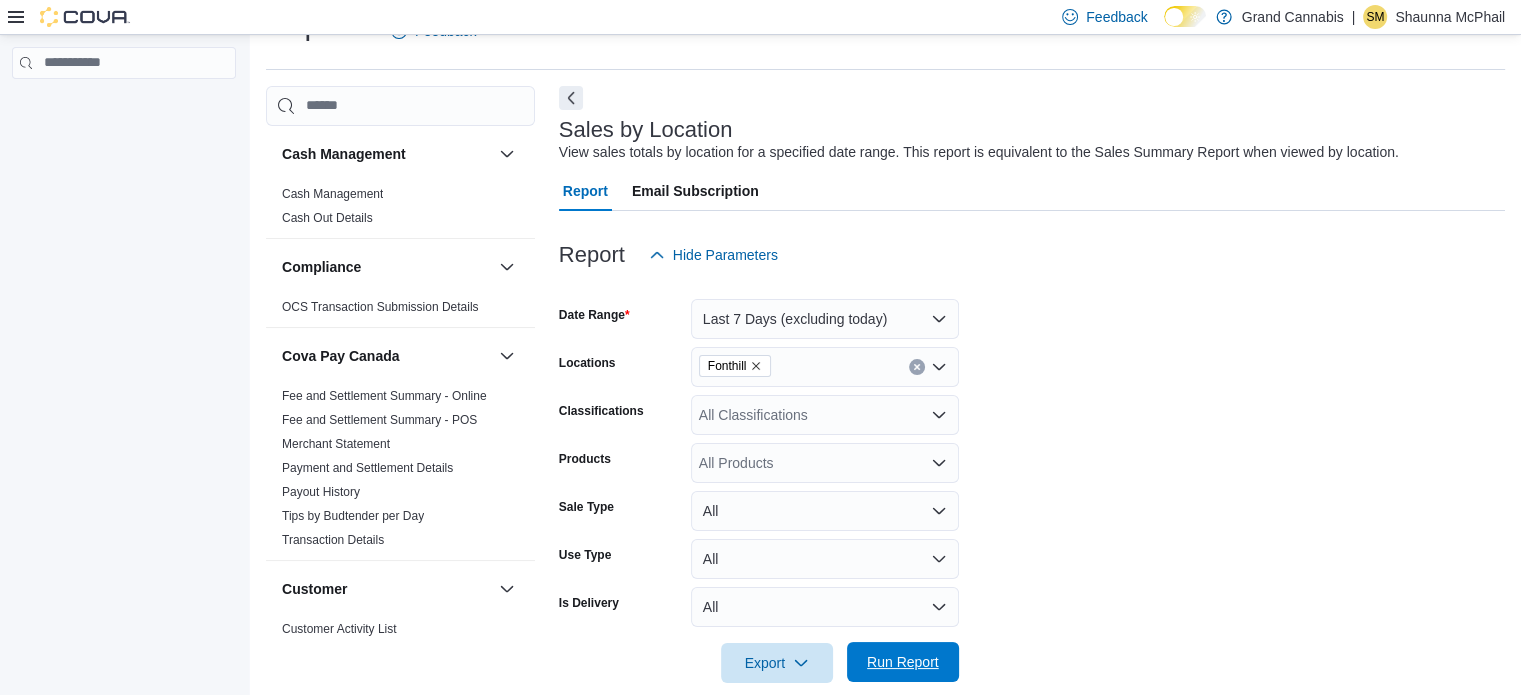click on "Run Report" at bounding box center [903, 662] 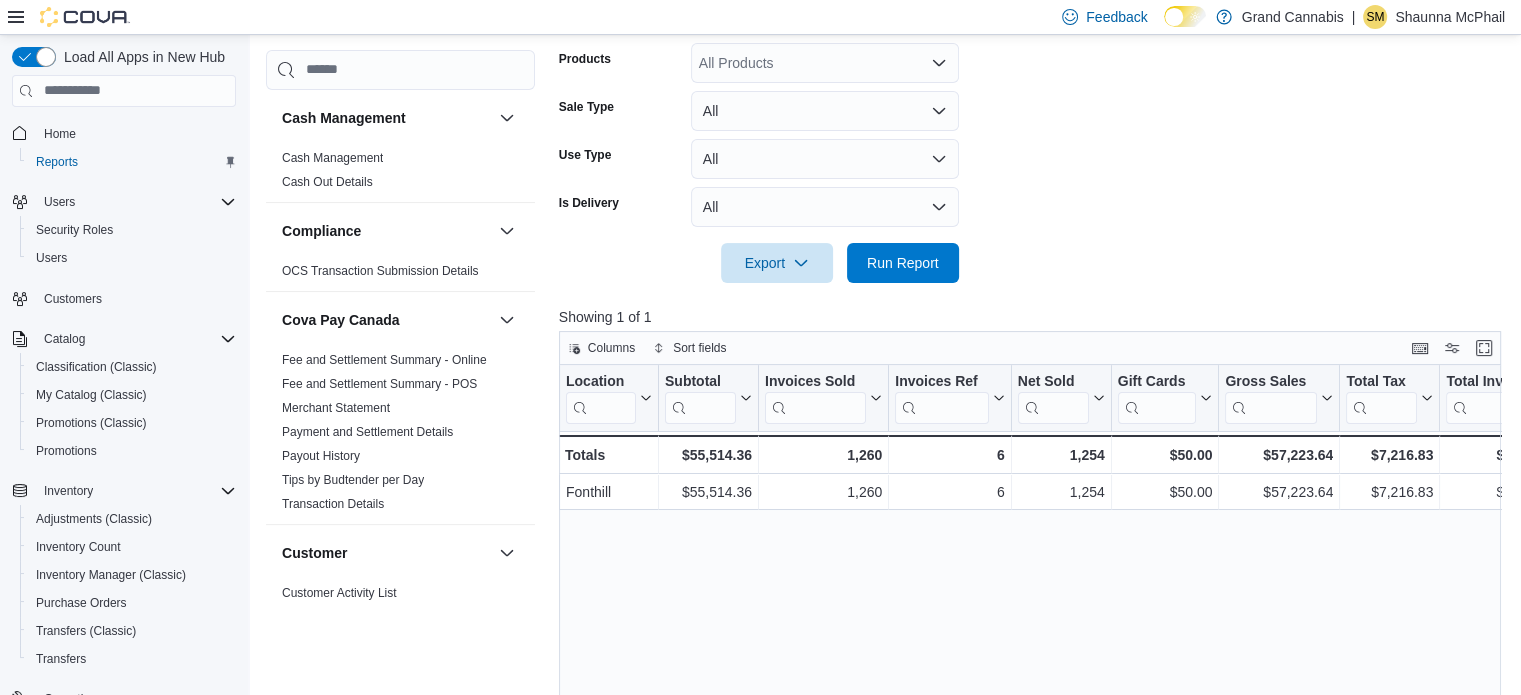 scroll, scrollTop: 653, scrollLeft: 0, axis: vertical 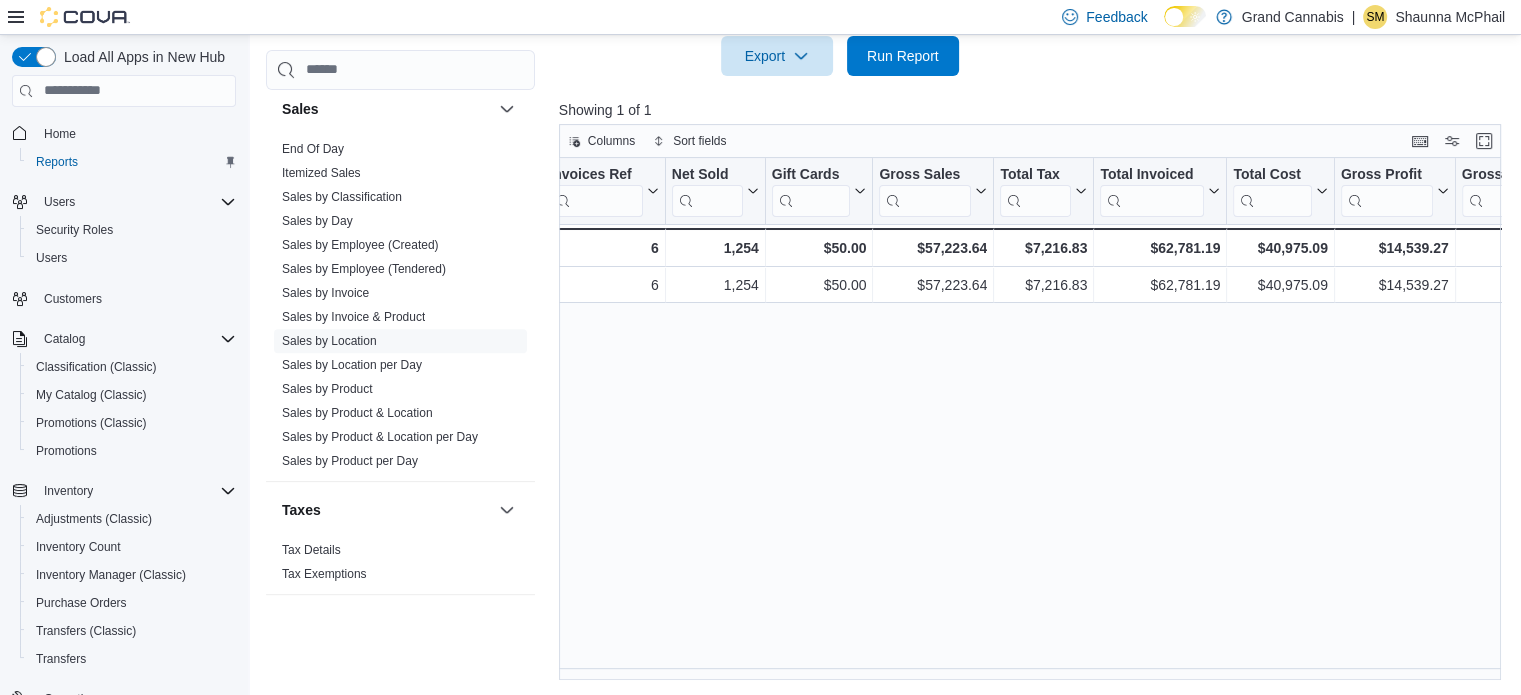 click on "End Of Day" at bounding box center [313, 149] 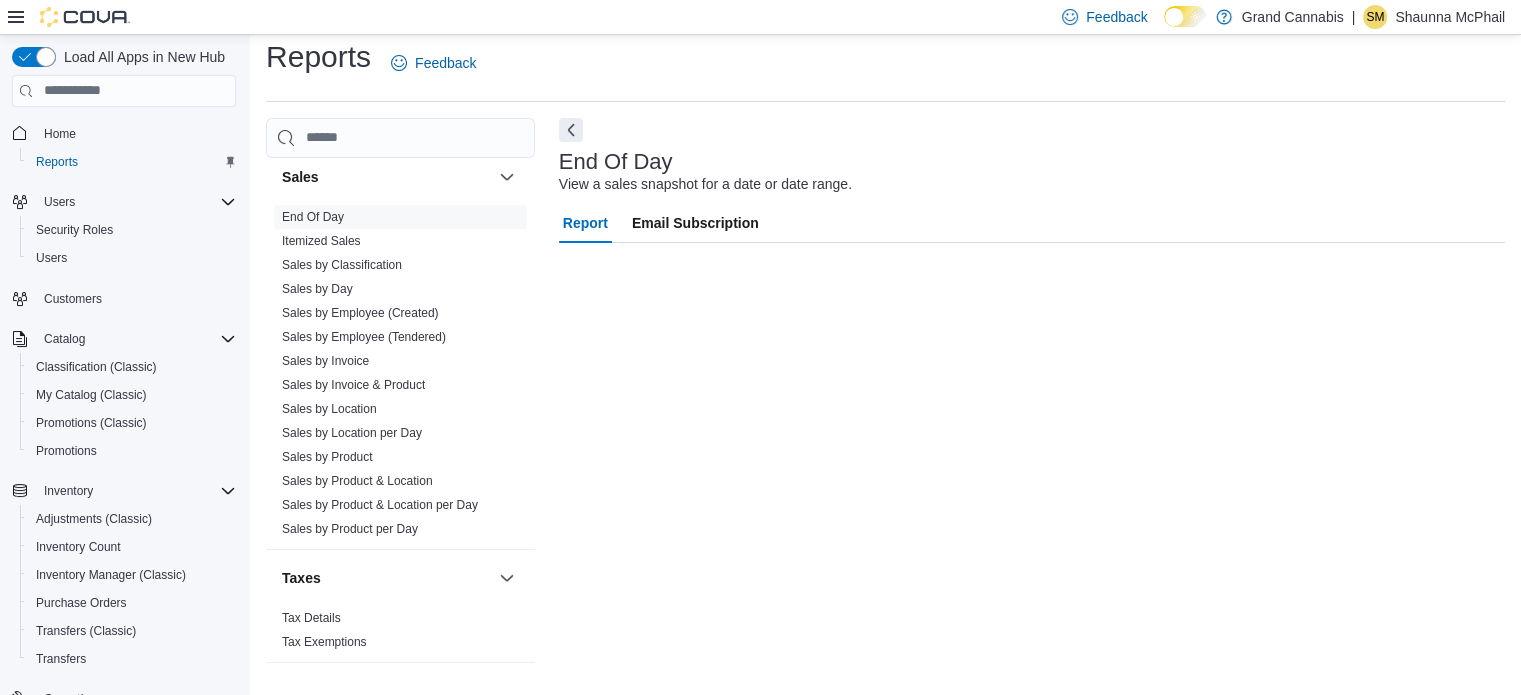 scroll, scrollTop: 13, scrollLeft: 0, axis: vertical 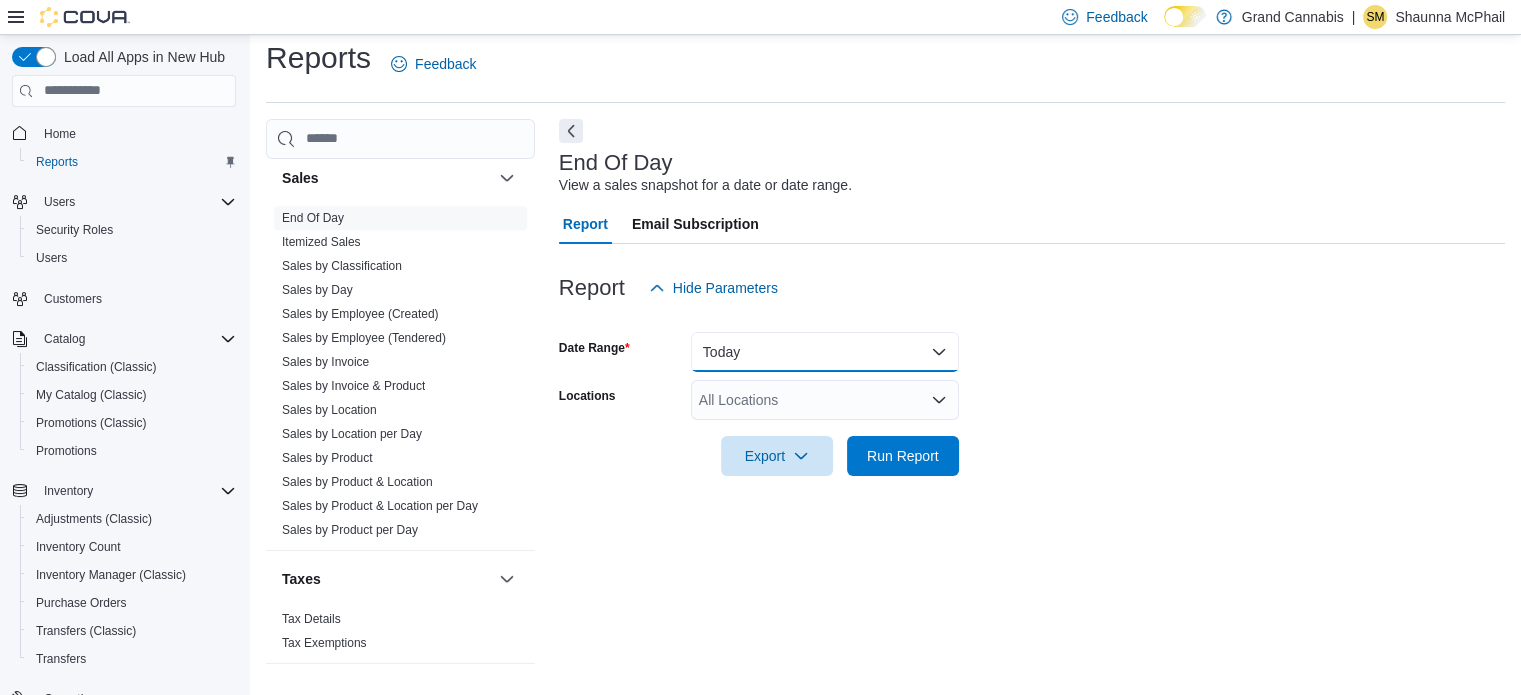 click on "Today" at bounding box center [825, 352] 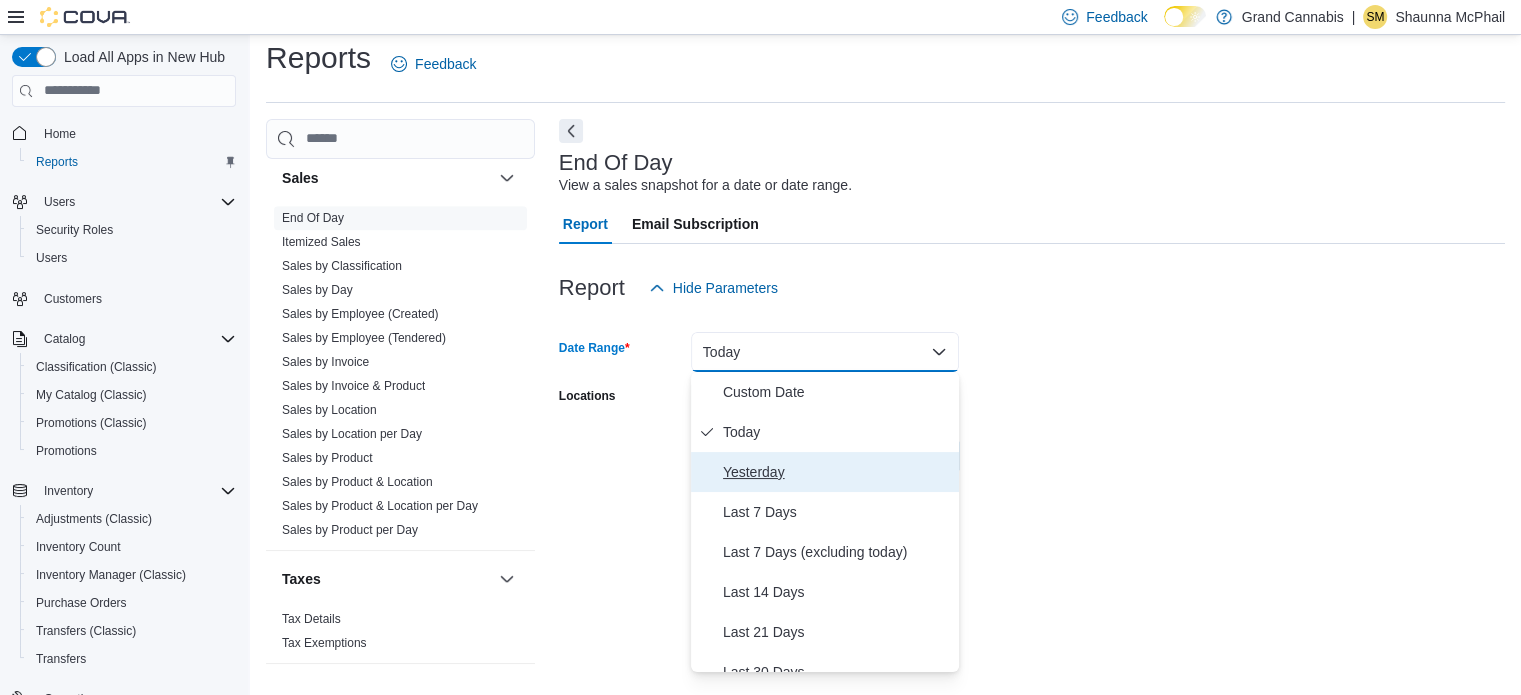 click on "Yesterday" at bounding box center [837, 472] 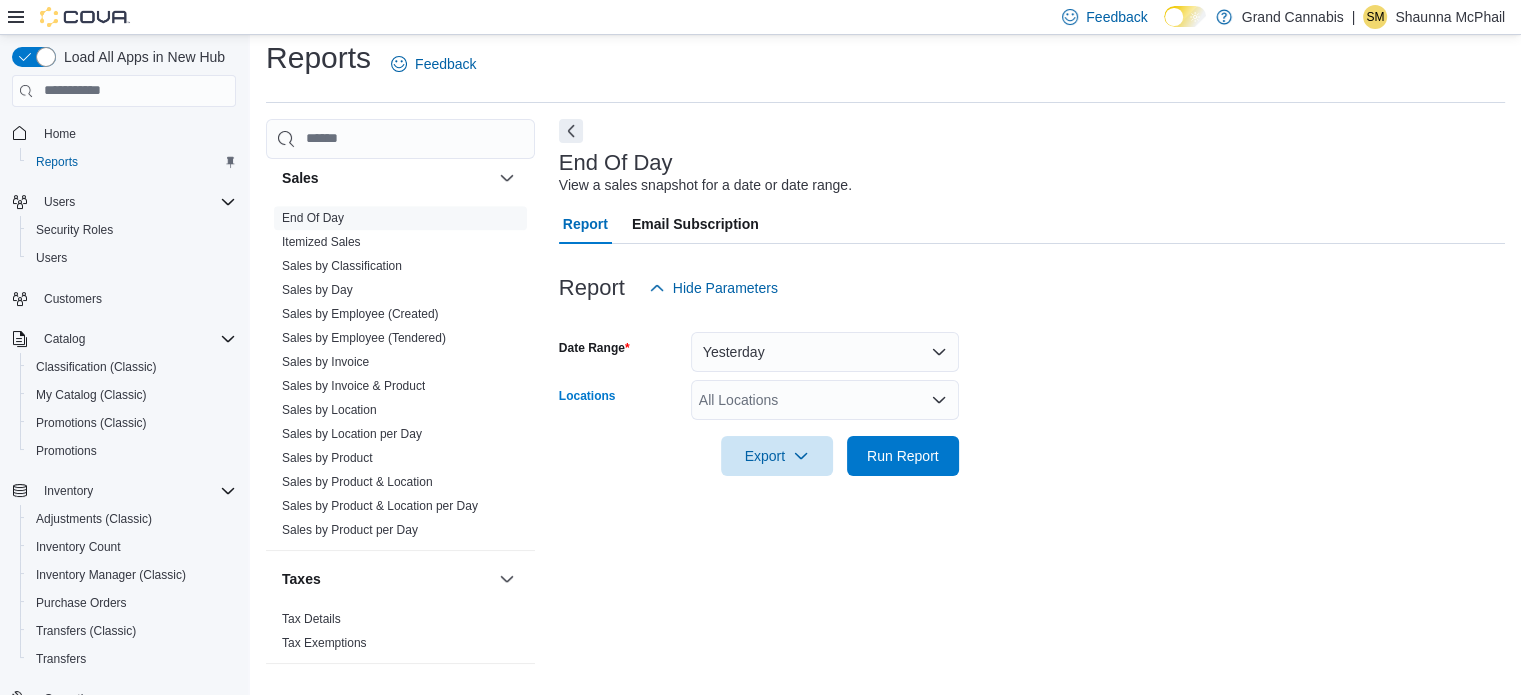 click on "All Locations" at bounding box center [825, 400] 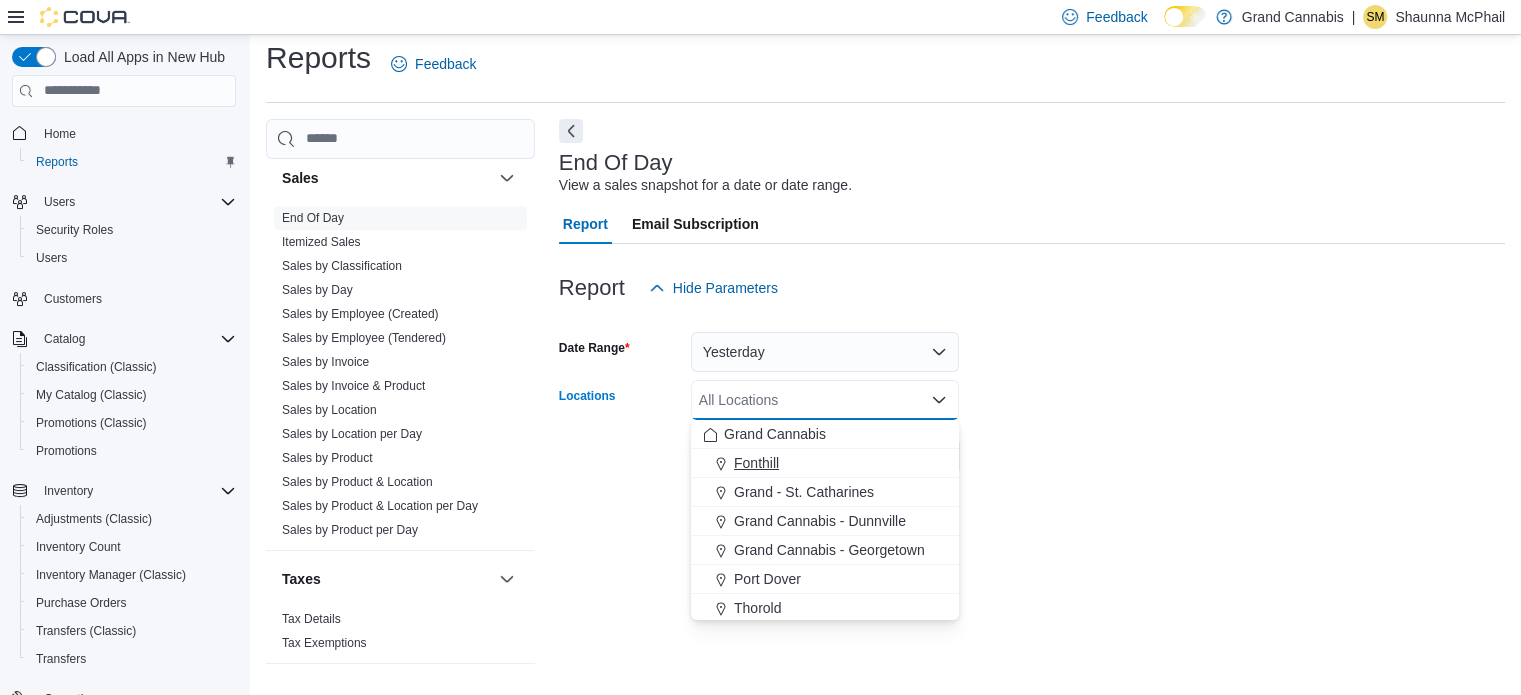 click on "Fonthill" at bounding box center (825, 463) 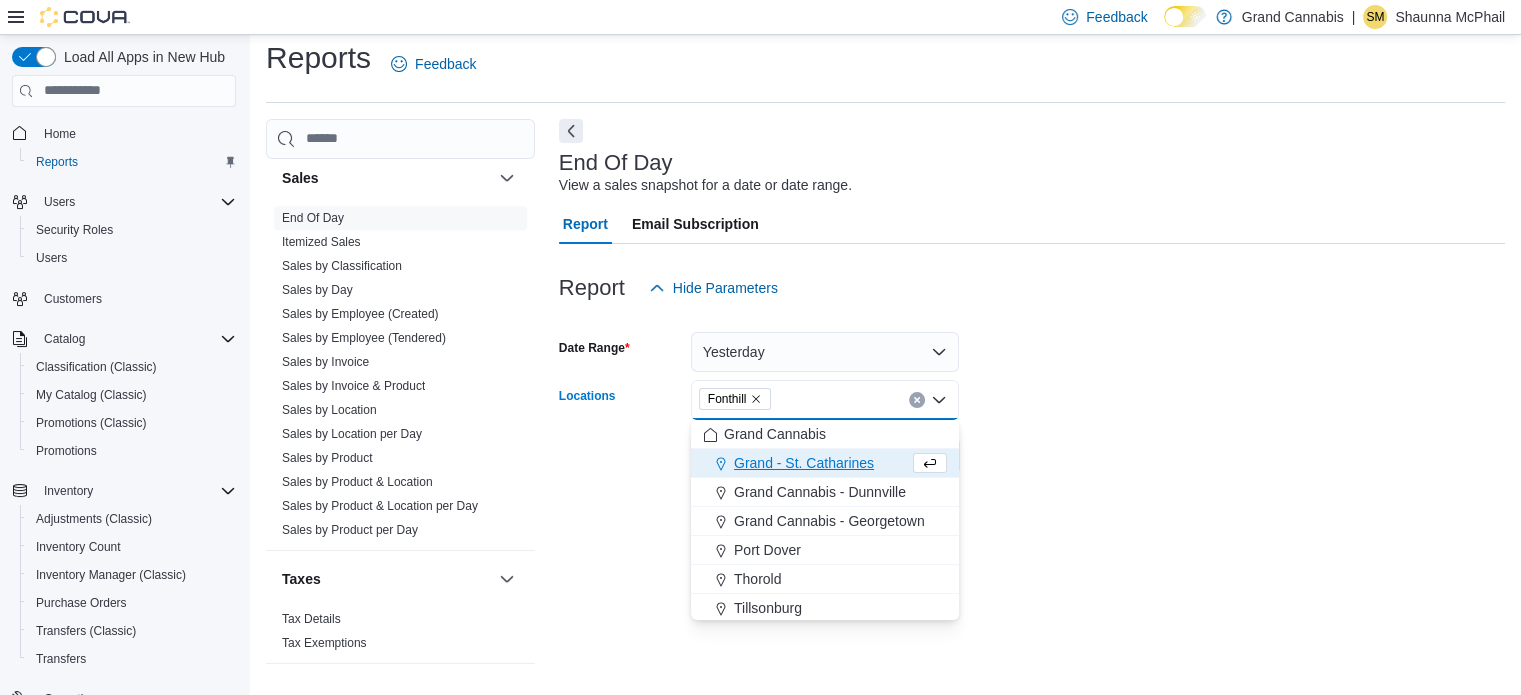 click on "Date Range Yesterday Locations Fonthill Combo box. Selected. Fonthill. Press Backspace to delete Fonthill. Combo box input. All Locations. Type some text or, to display a list of choices, press Down Arrow. To exit the list of choices, press Escape. Export  Run Report" at bounding box center [1032, 392] 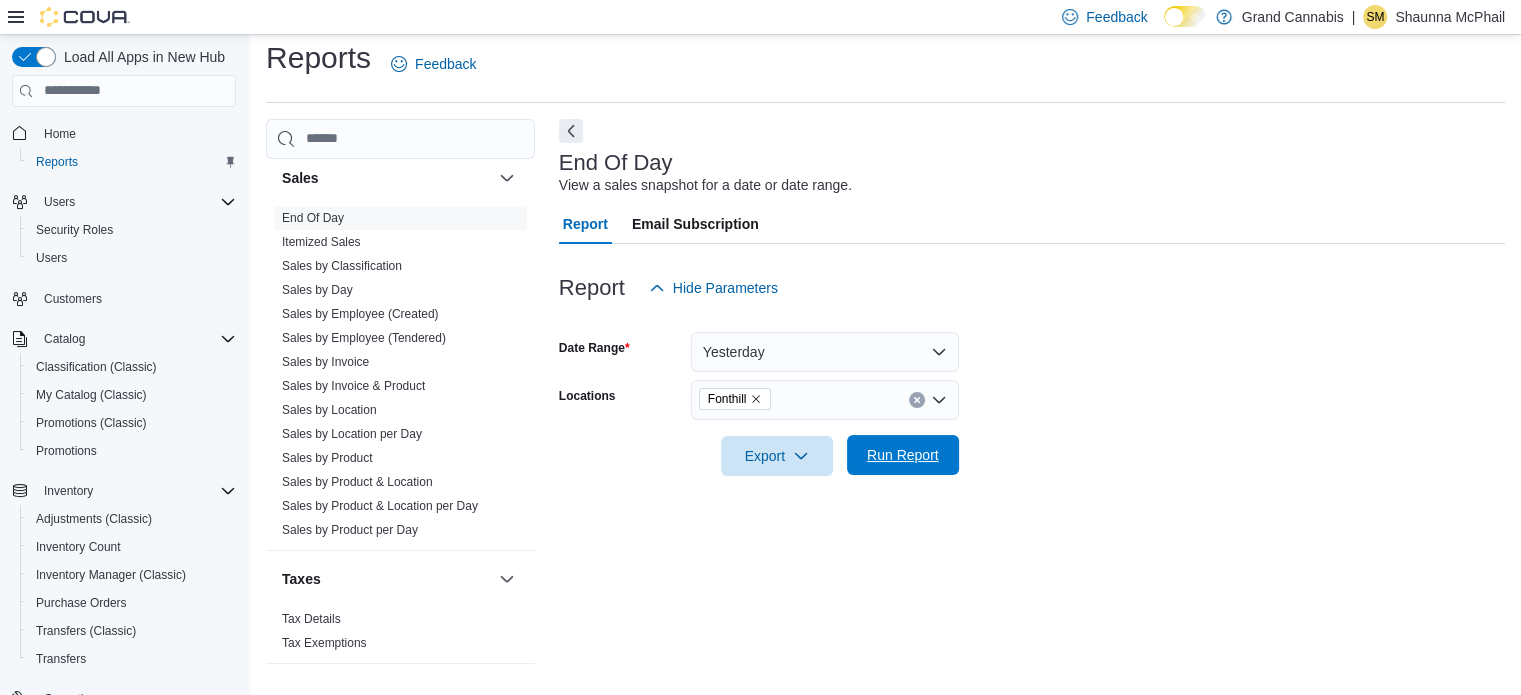 click on "Run Report" at bounding box center [903, 455] 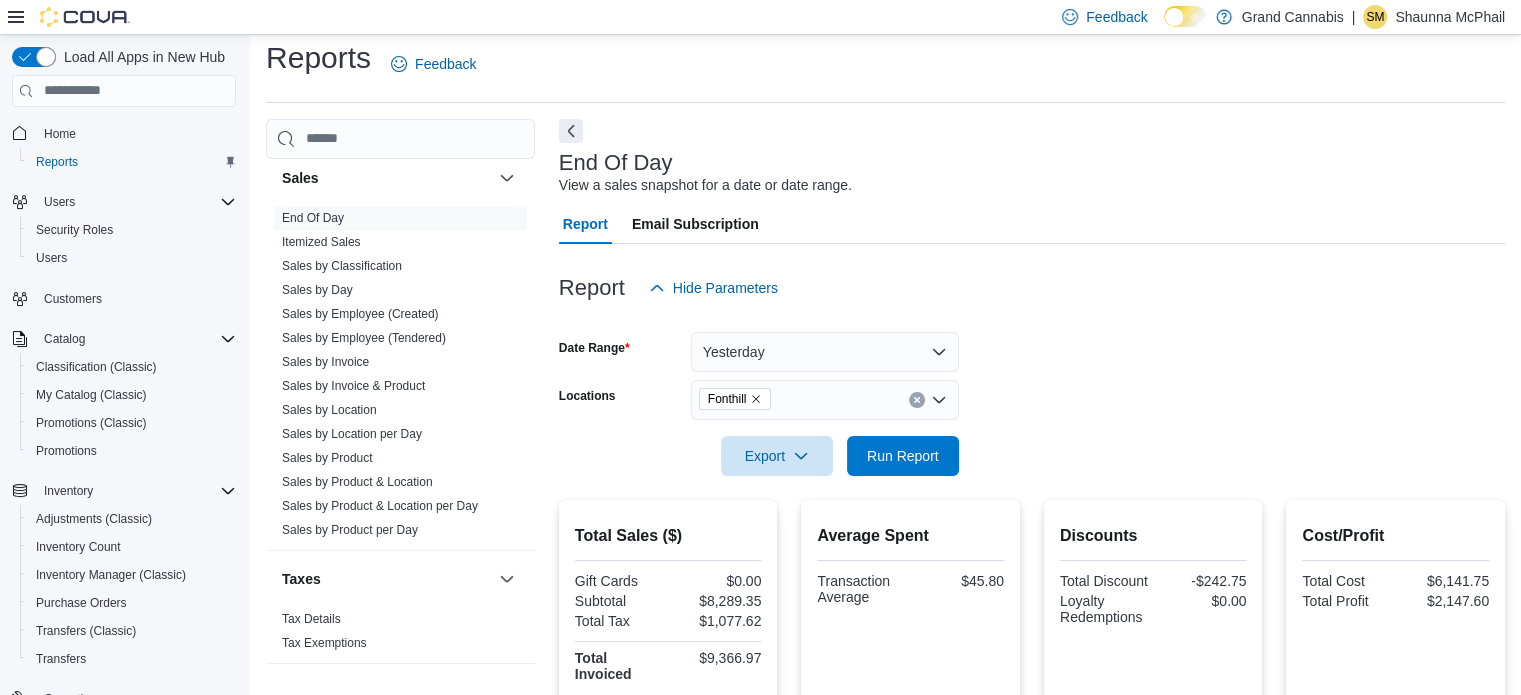 click 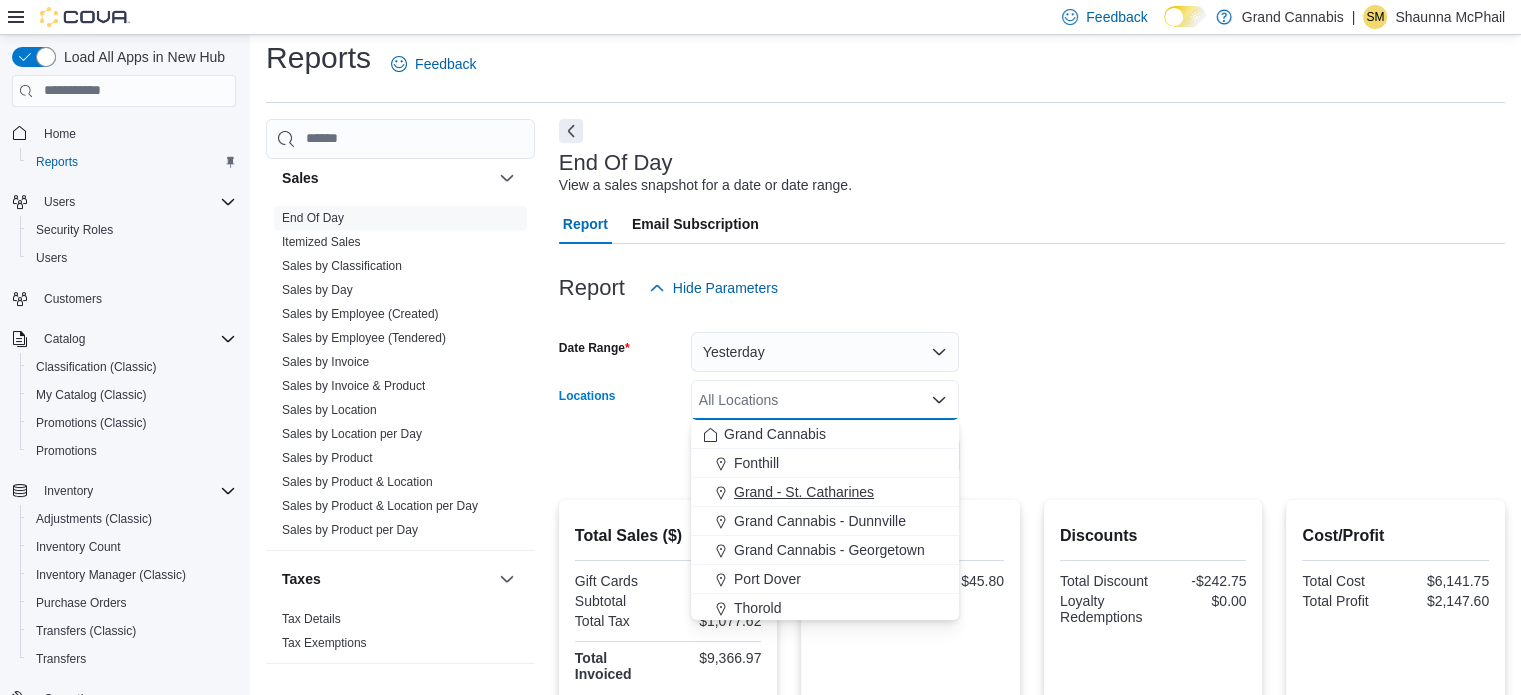click on "Grand - St. Catharines" at bounding box center (804, 492) 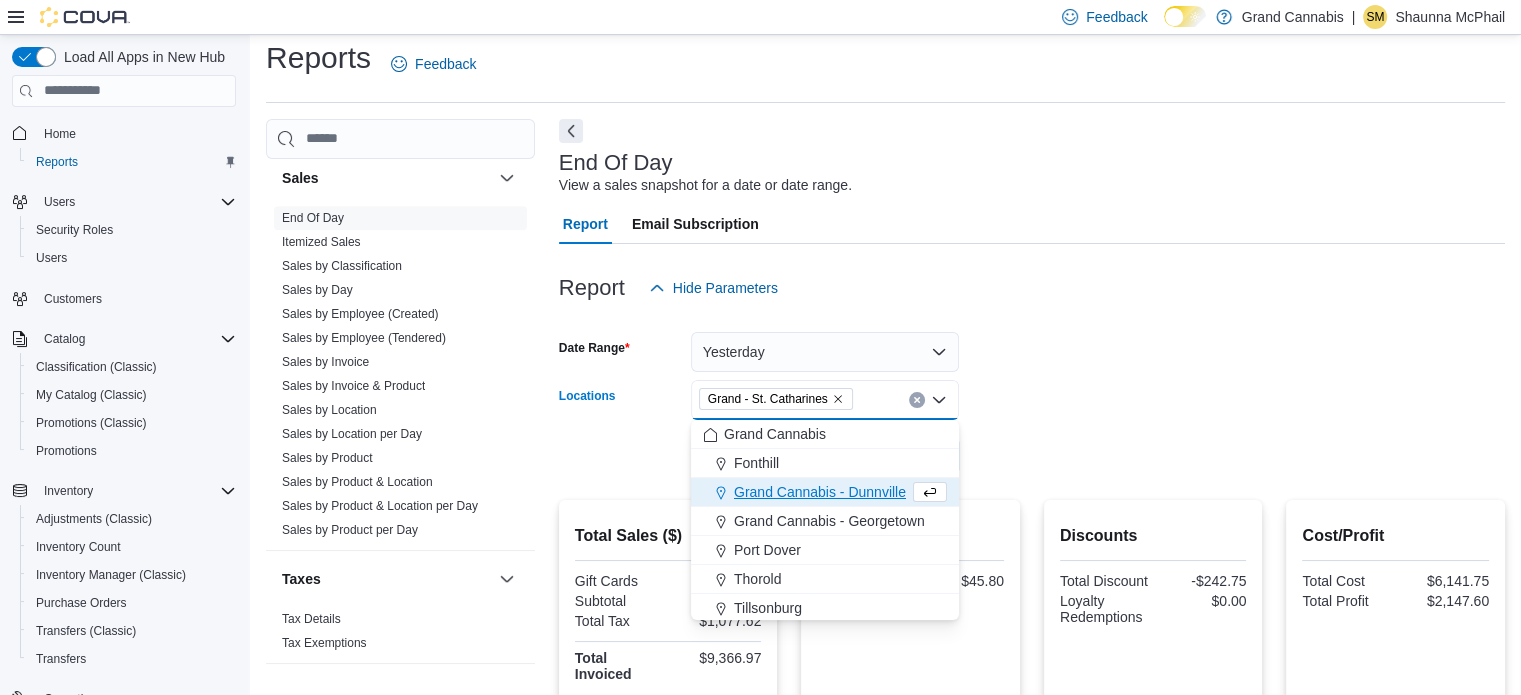 click on "Date Range Yesterday Locations Grand - [CITY] Combo box. Selected. Grand - [CITY]. Press Backspace to delete Grand - [CITY]. Combo box input. All Locations. Type some text or, to display a list of choices, press Down Arrow. To exit the list of choices, press Escape. Export  Run Report" at bounding box center (1032, 392) 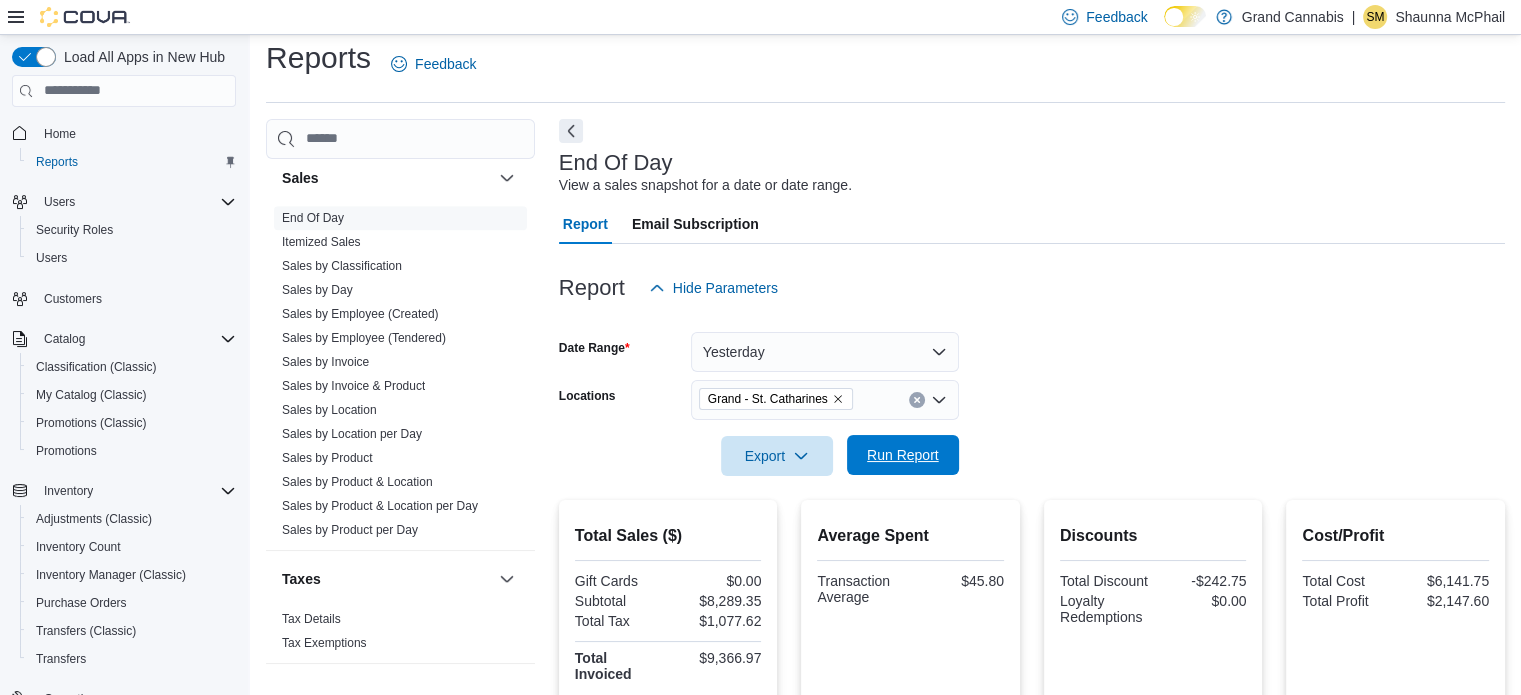 click on "Run Report" at bounding box center [903, 455] 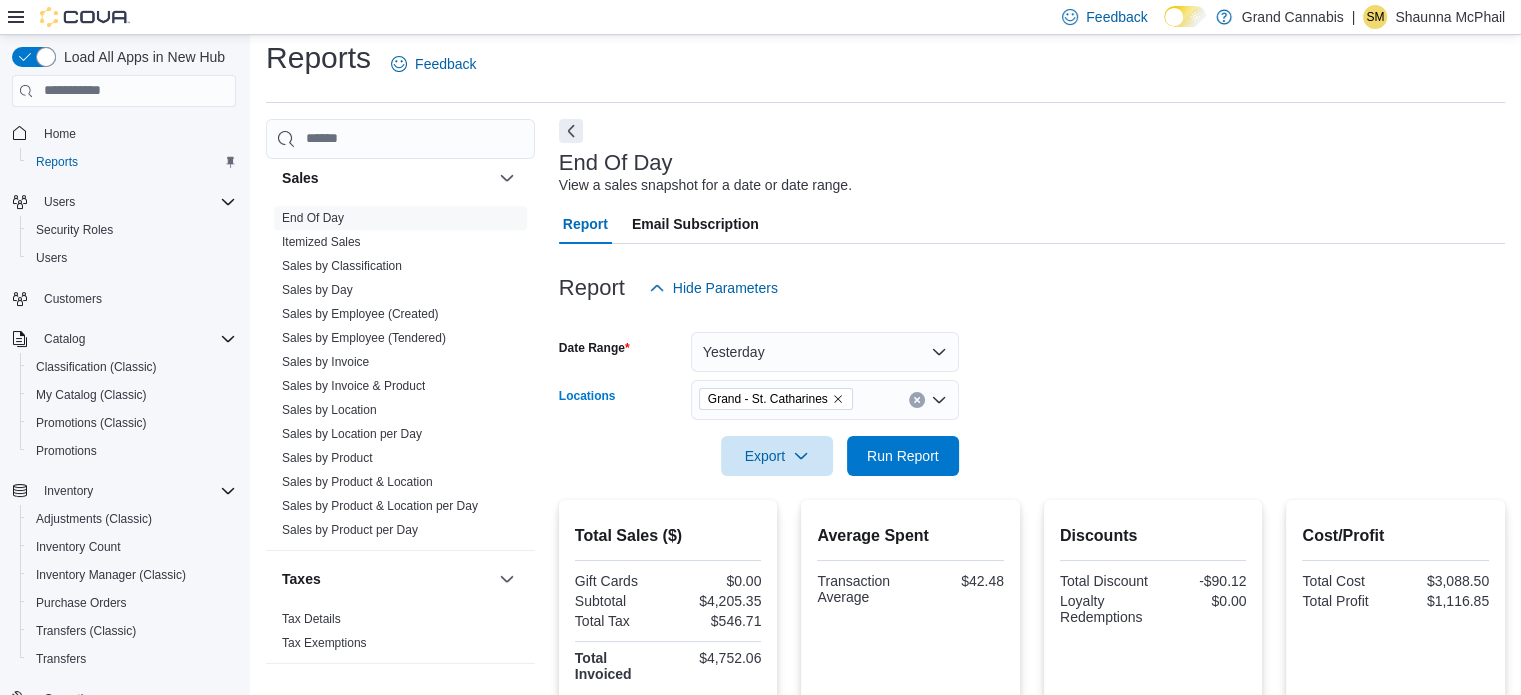 click 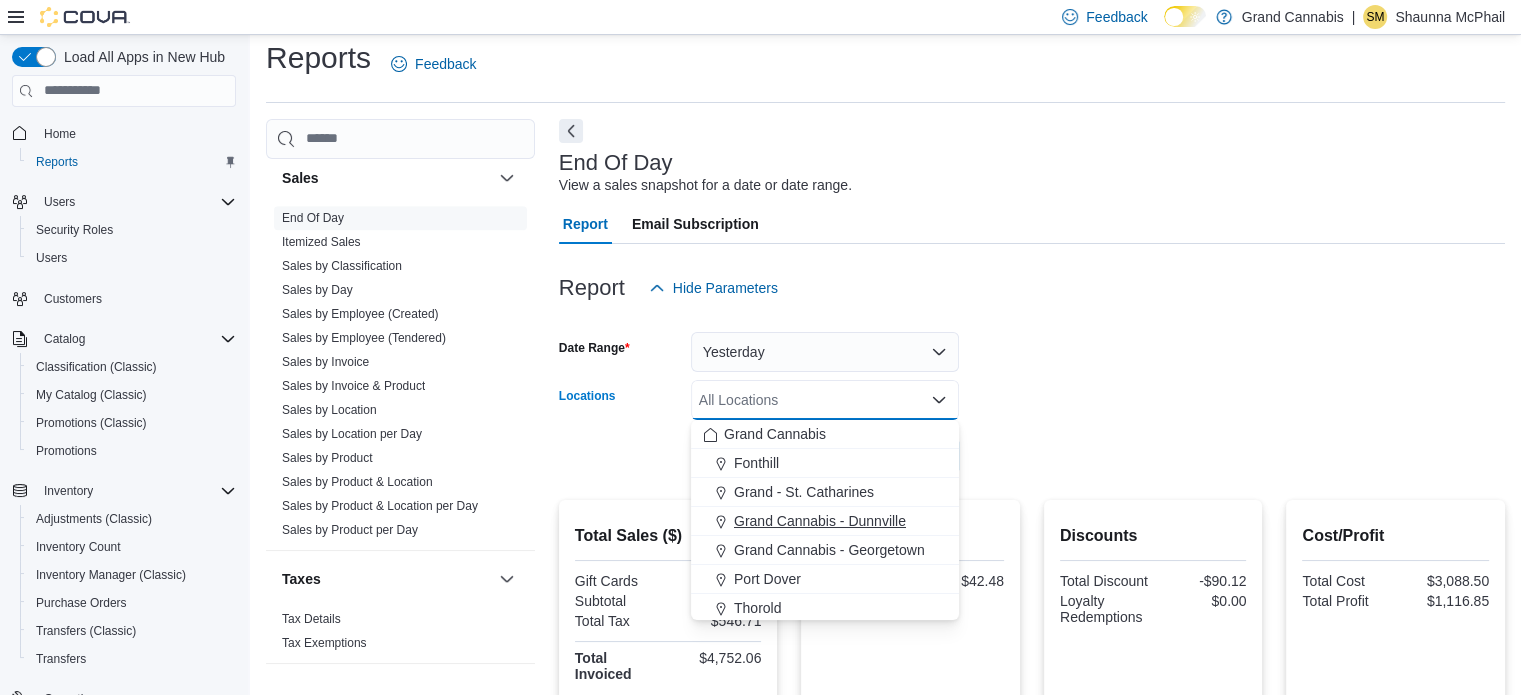 click on "Grand Cannabis - Dunnville" at bounding box center (820, 521) 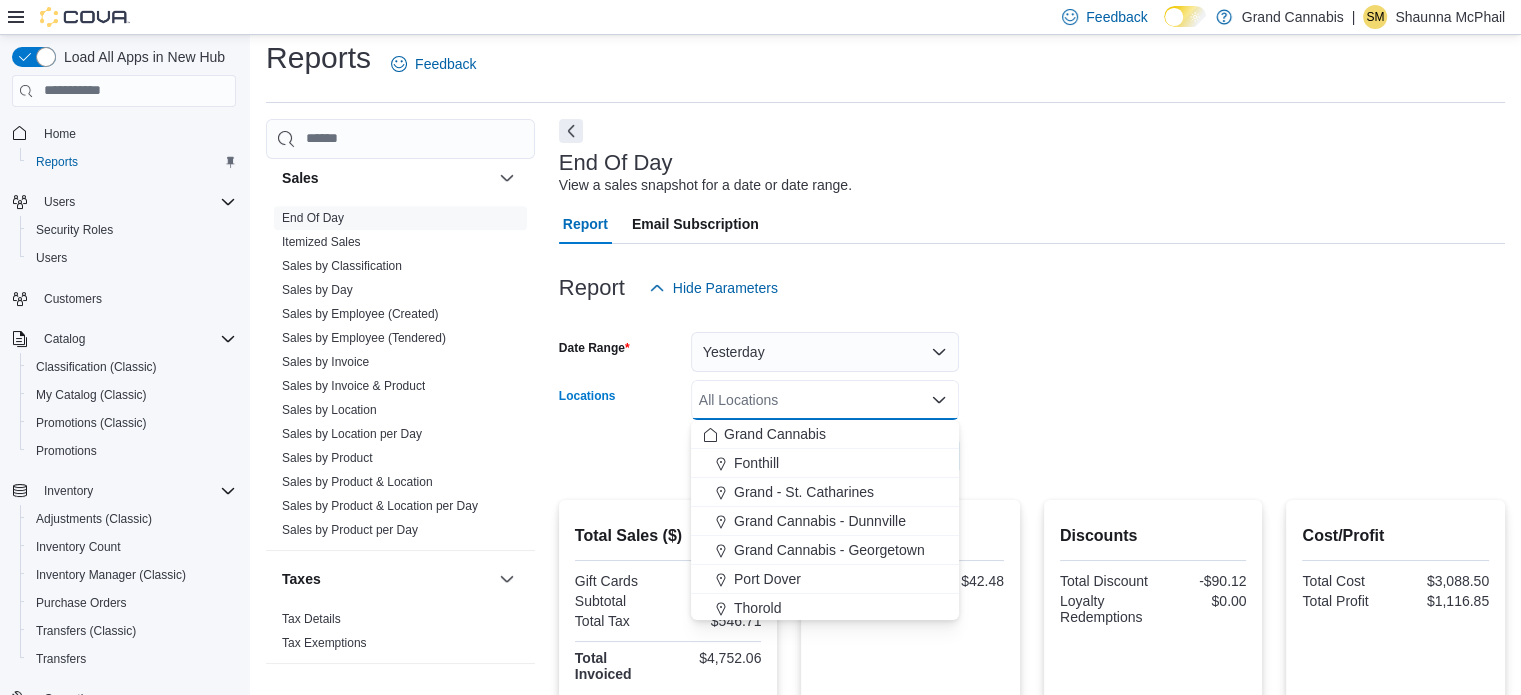 click on "Date Range Yesterday Locations All Locations Combo box. Selected. Combo box input. All Locations. Type some text or, to display a list of choices, press Down Arrow. To exit the list of choices, press Escape. Export  Run Report" at bounding box center (1032, 392) 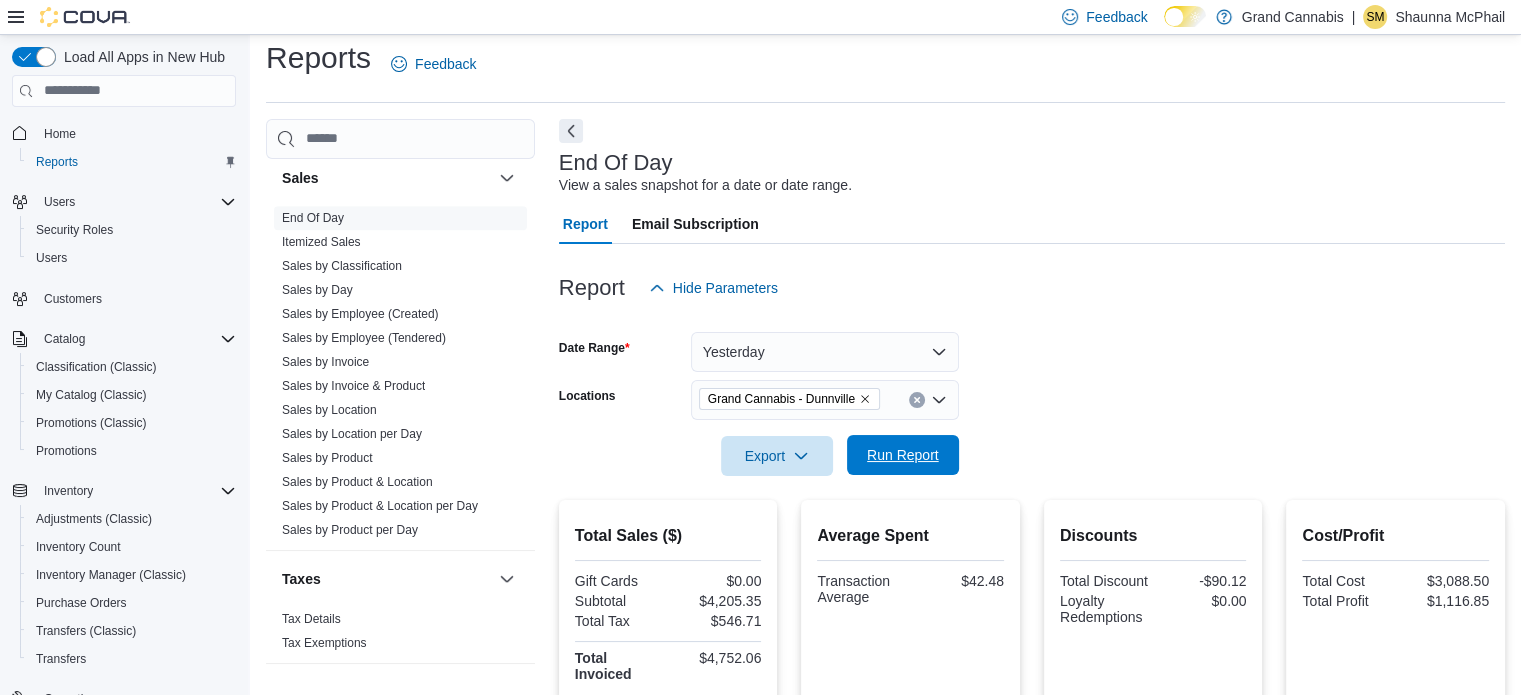 click on "Run Report" at bounding box center [903, 455] 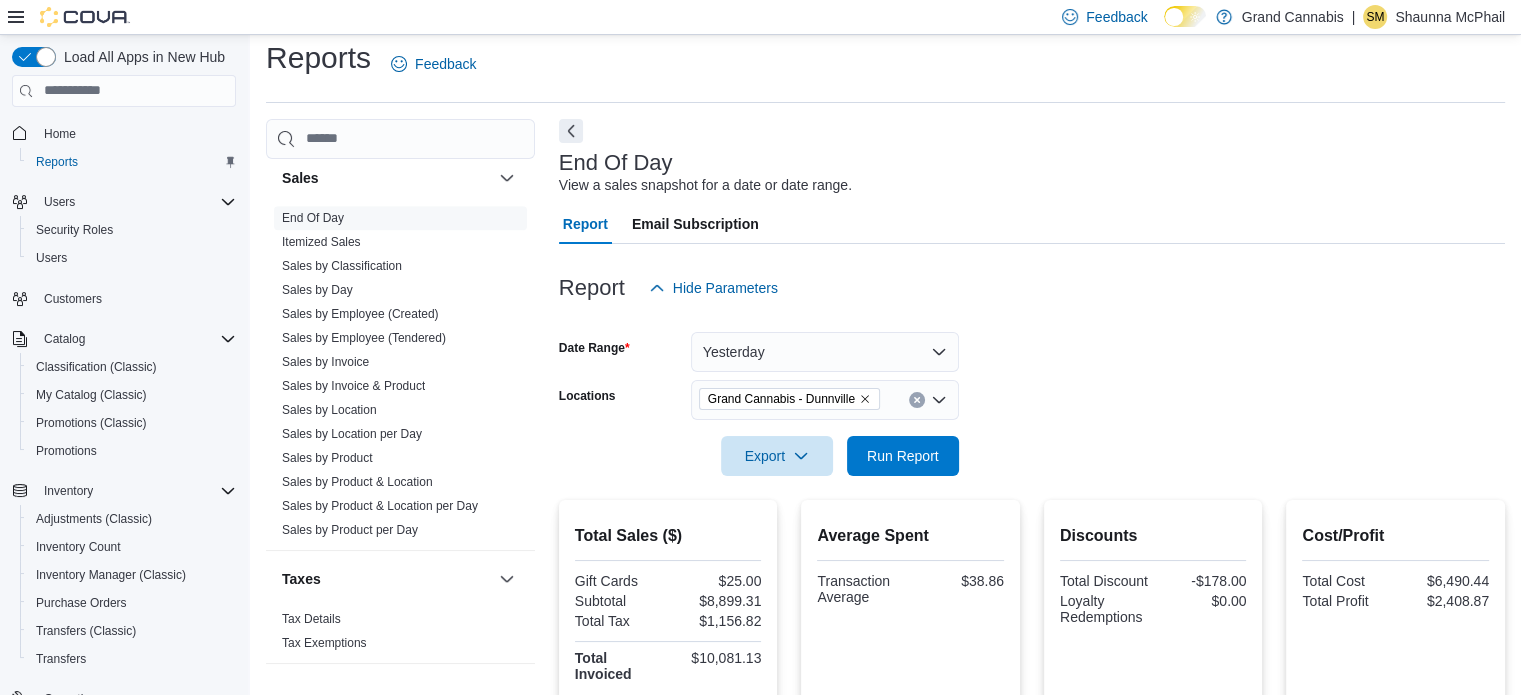 click 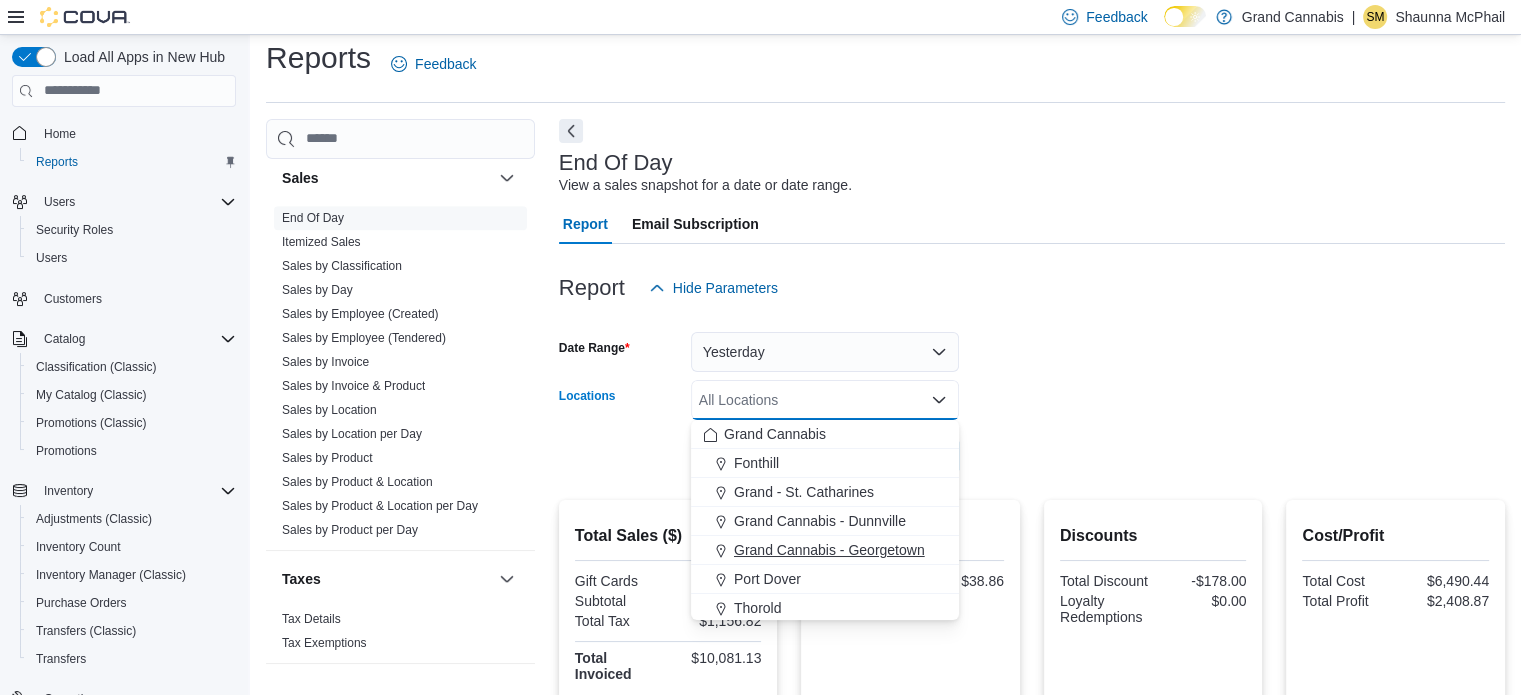 click on "Grand Cannabis - Georgetown" at bounding box center (829, 550) 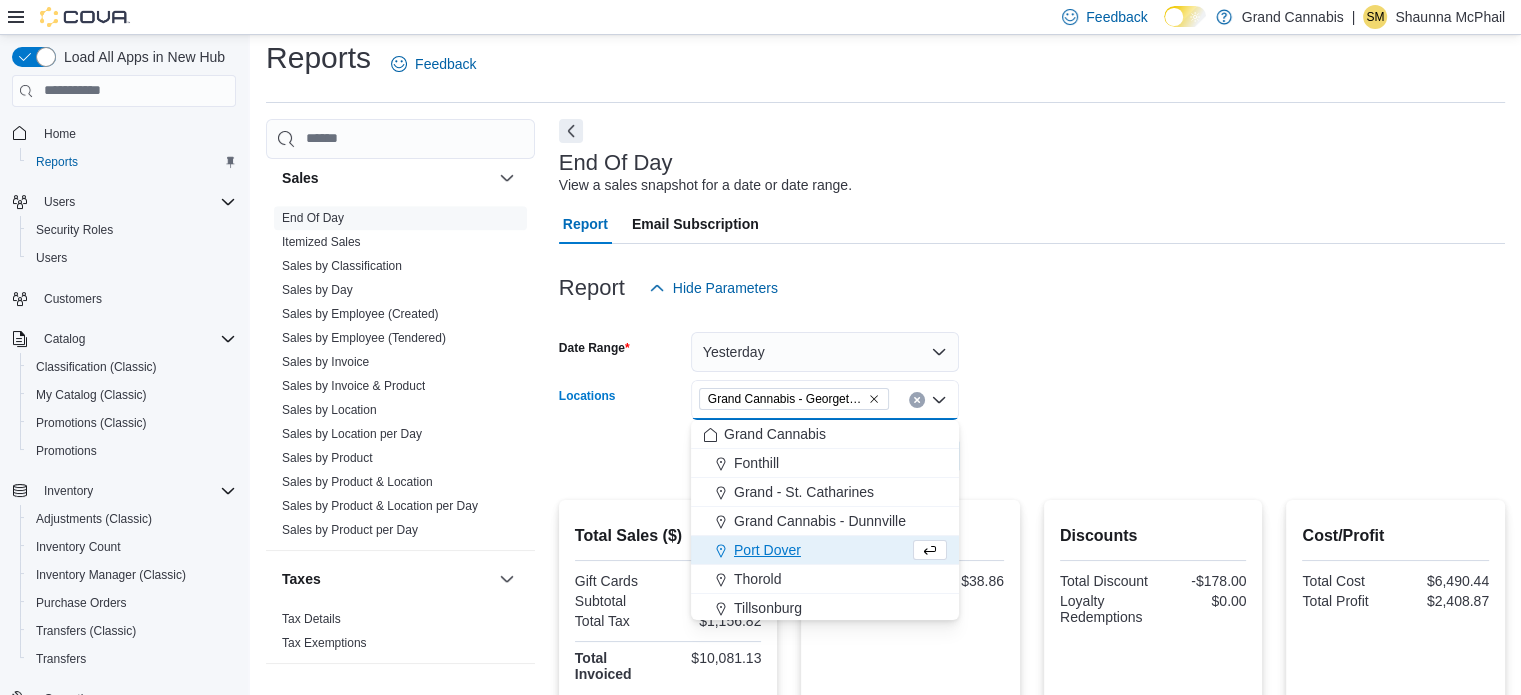 click on "Date Range Yesterday Locations Grand Cannabis - Georgetown Export  Run Report" at bounding box center (1032, 392) 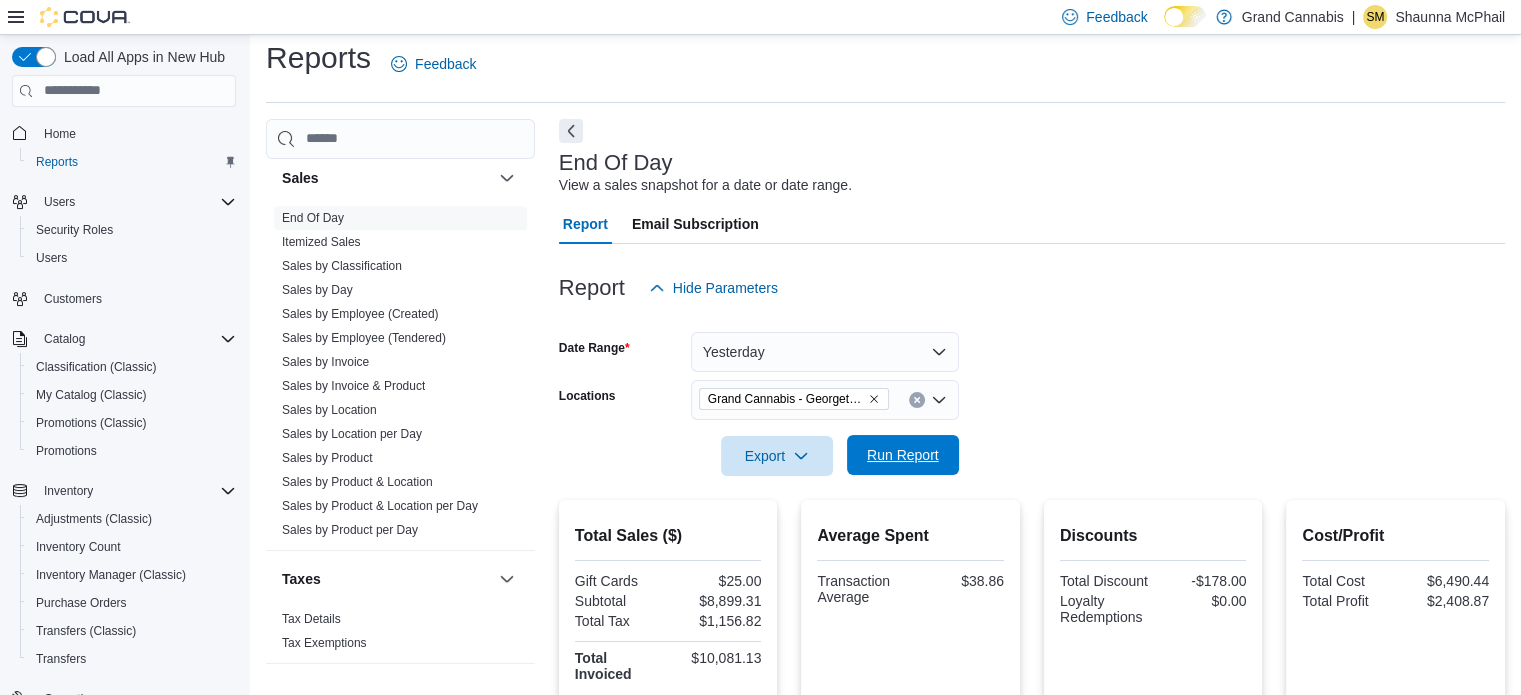 click on "Run Report" at bounding box center (903, 455) 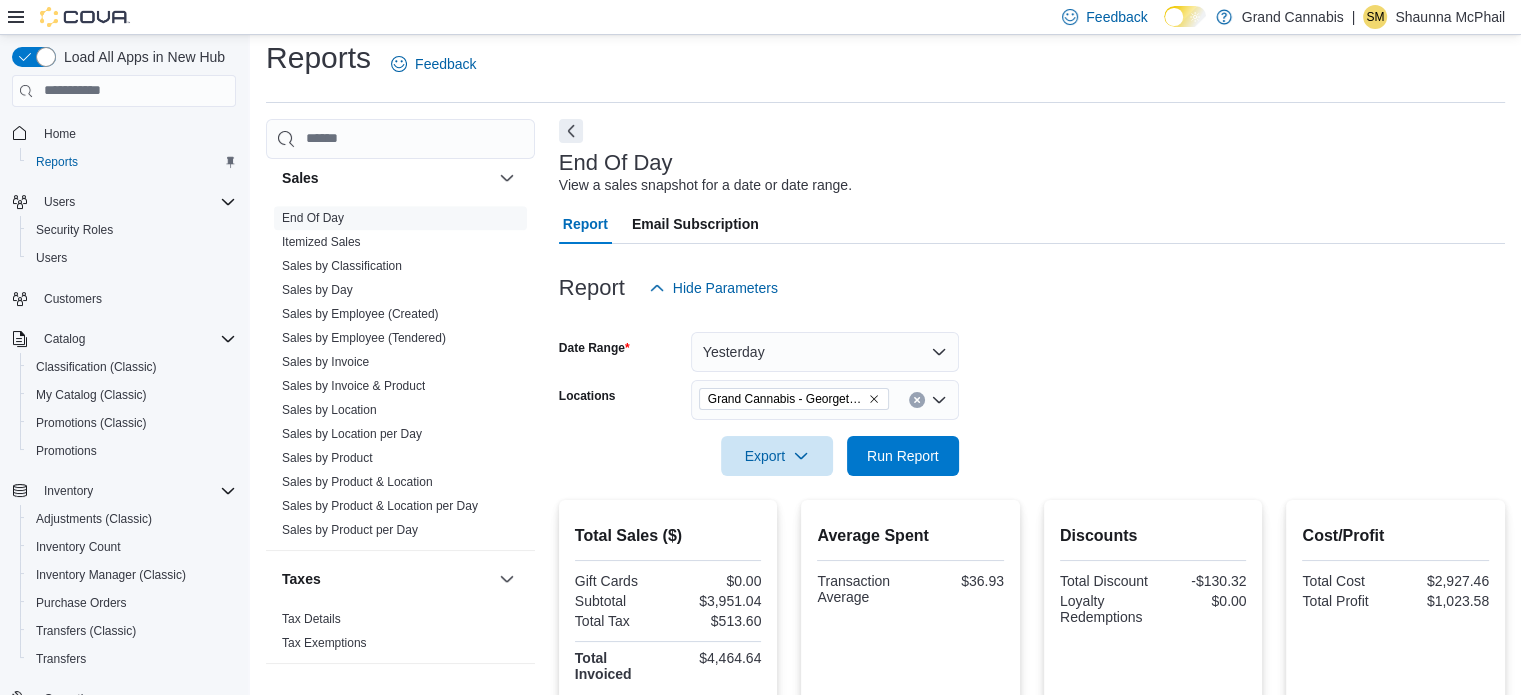 click 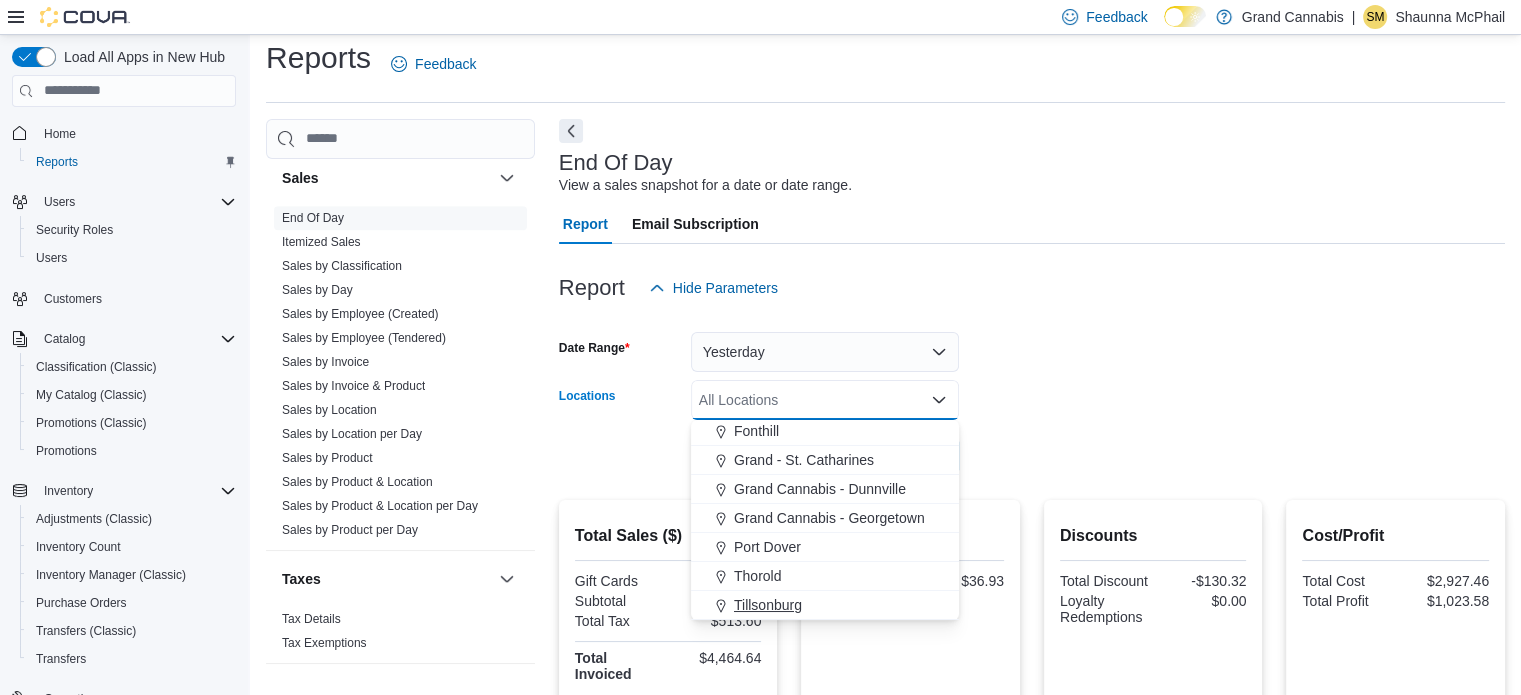 click on "Tillsonburg" at bounding box center (768, 605) 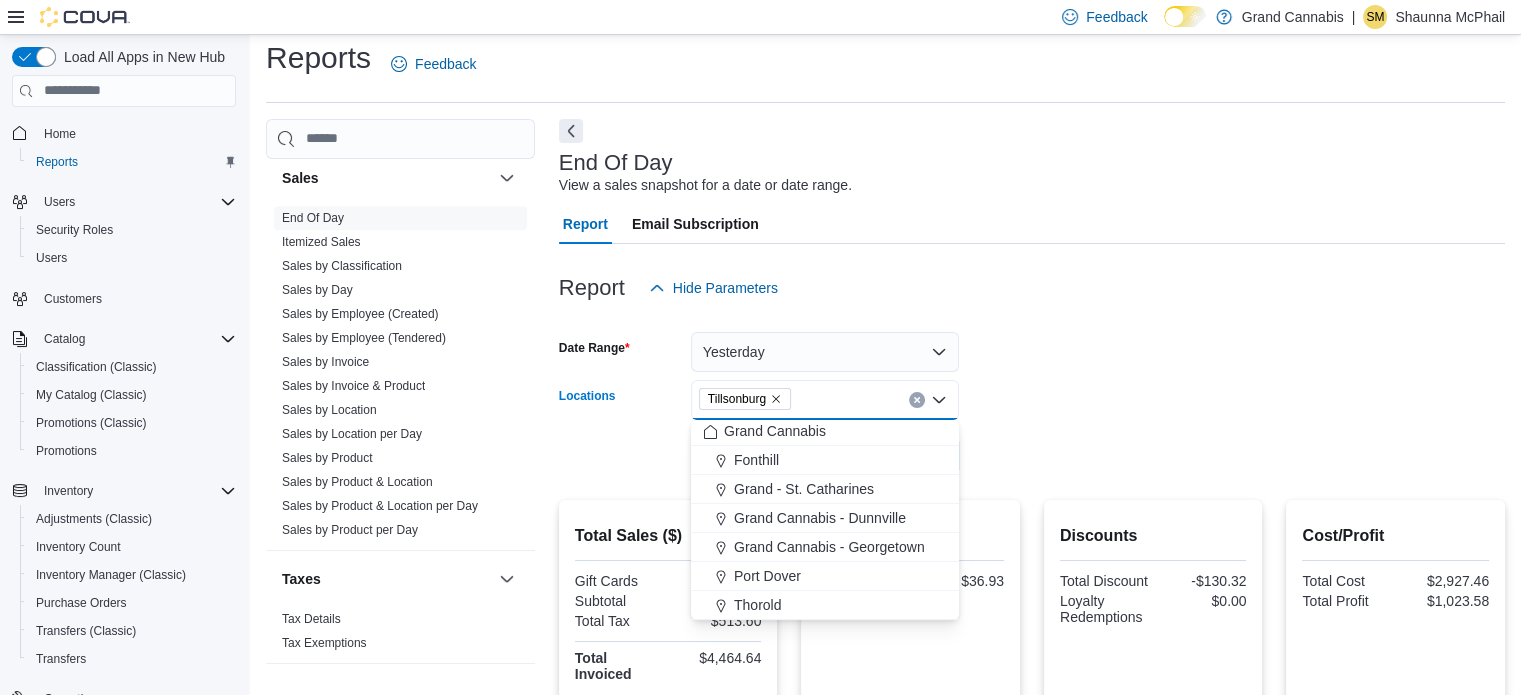 scroll, scrollTop: 3, scrollLeft: 0, axis: vertical 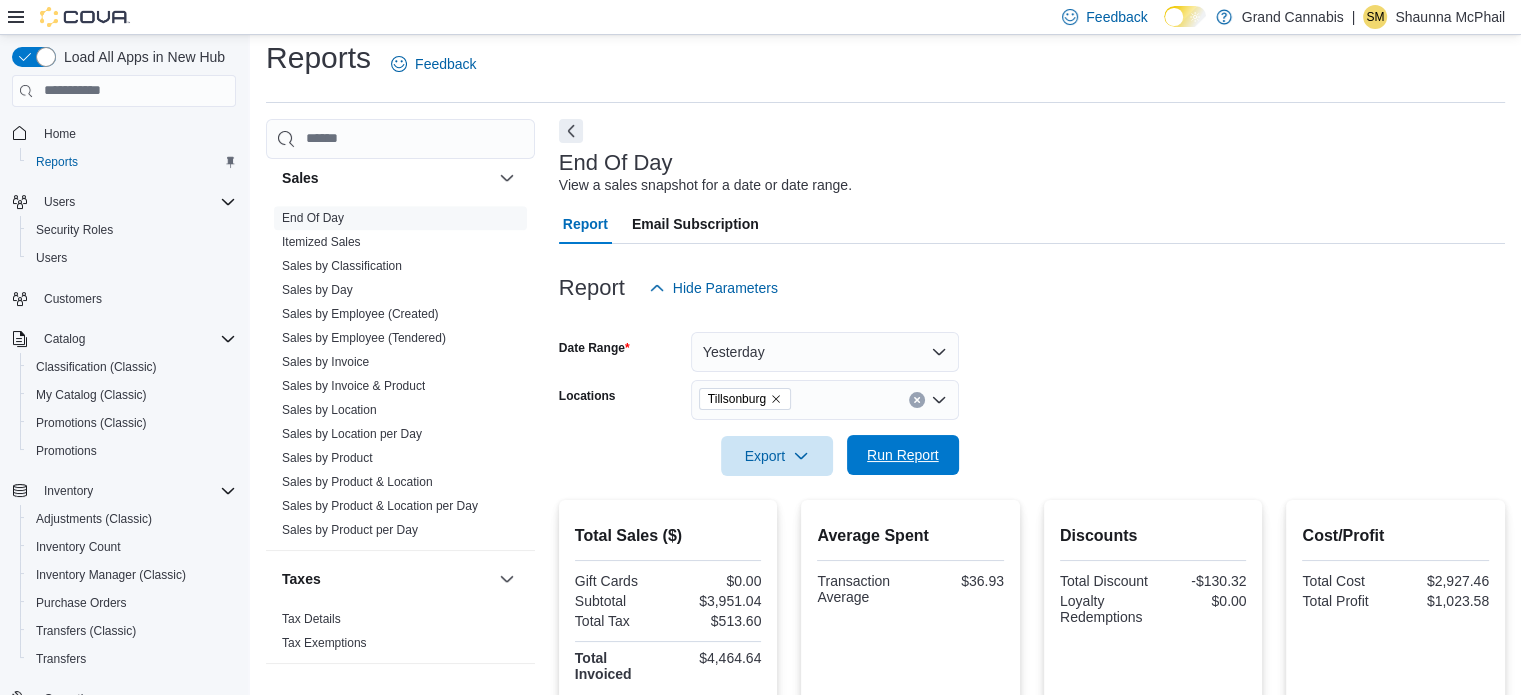 click on "Run Report" at bounding box center (903, 455) 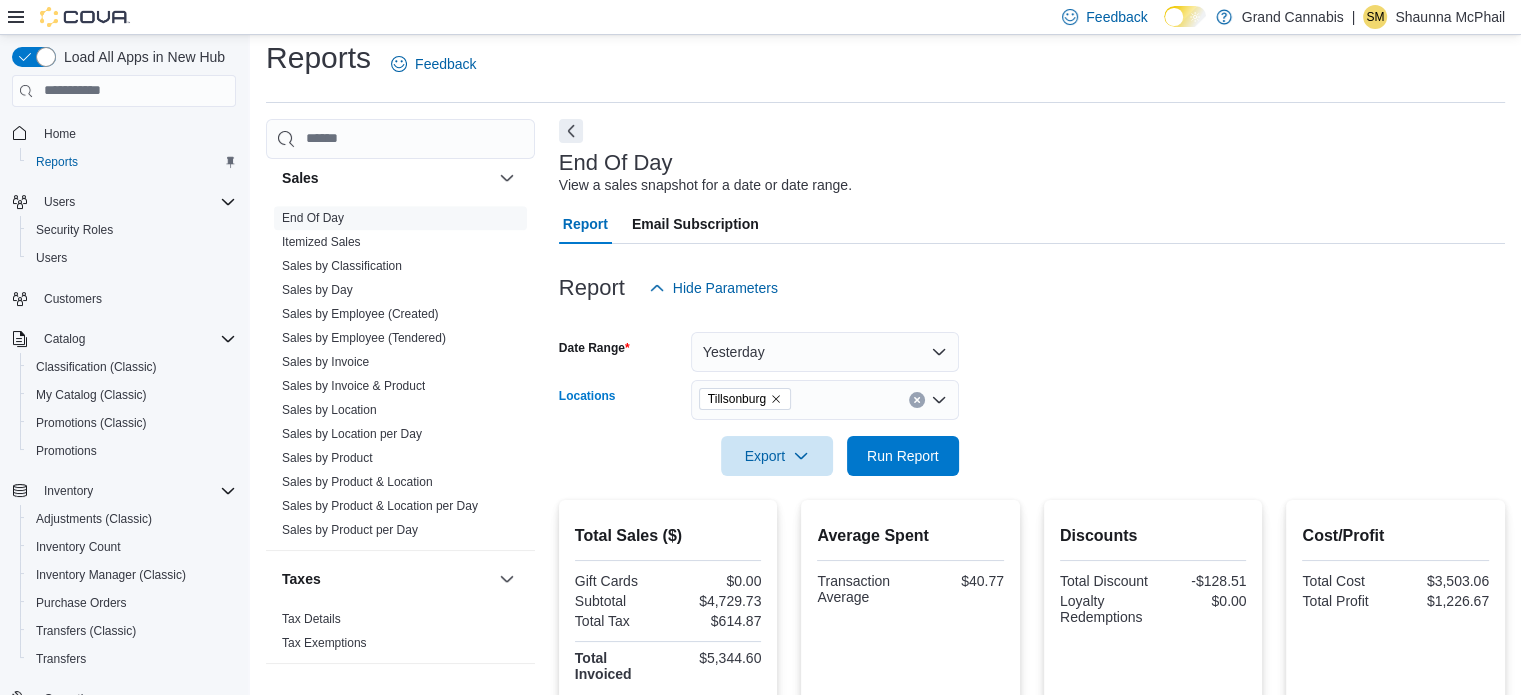 click 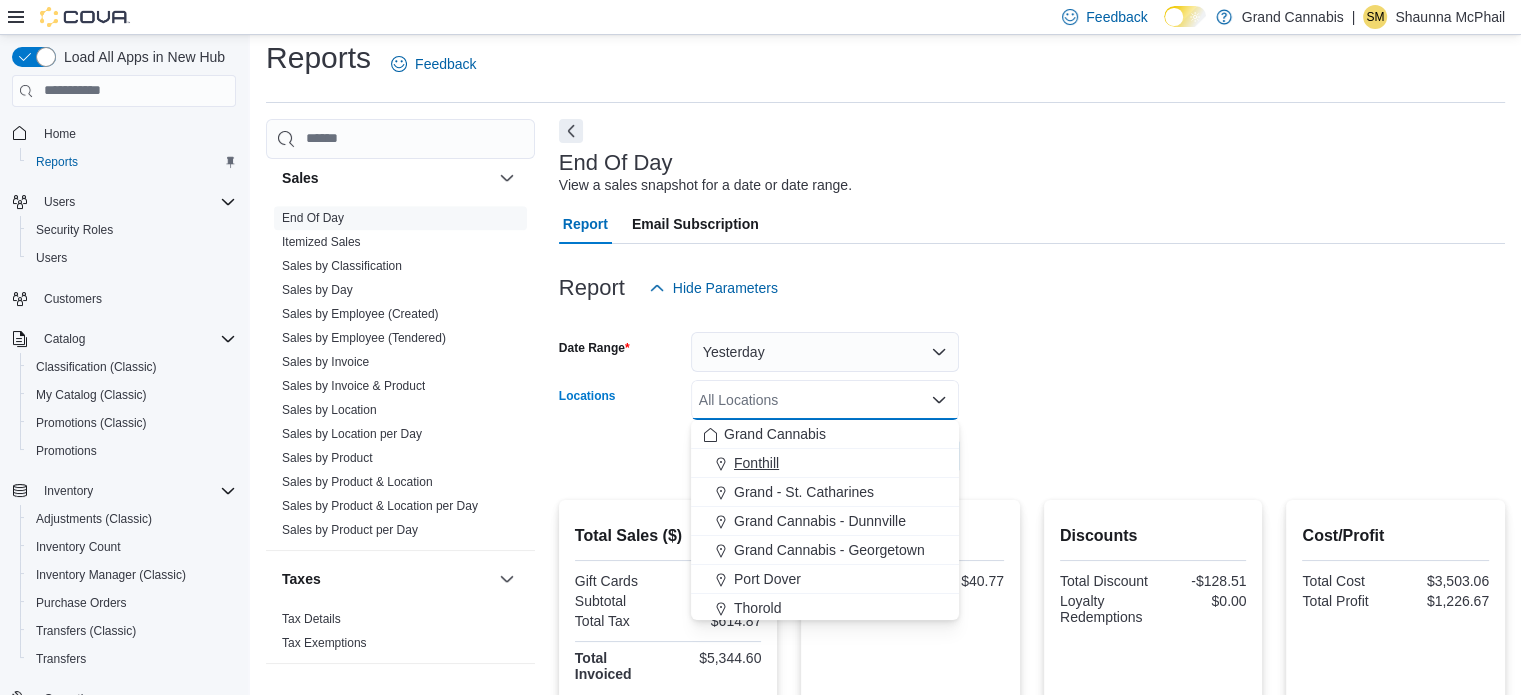 click on "Grand - St. Catharines" at bounding box center [825, 492] 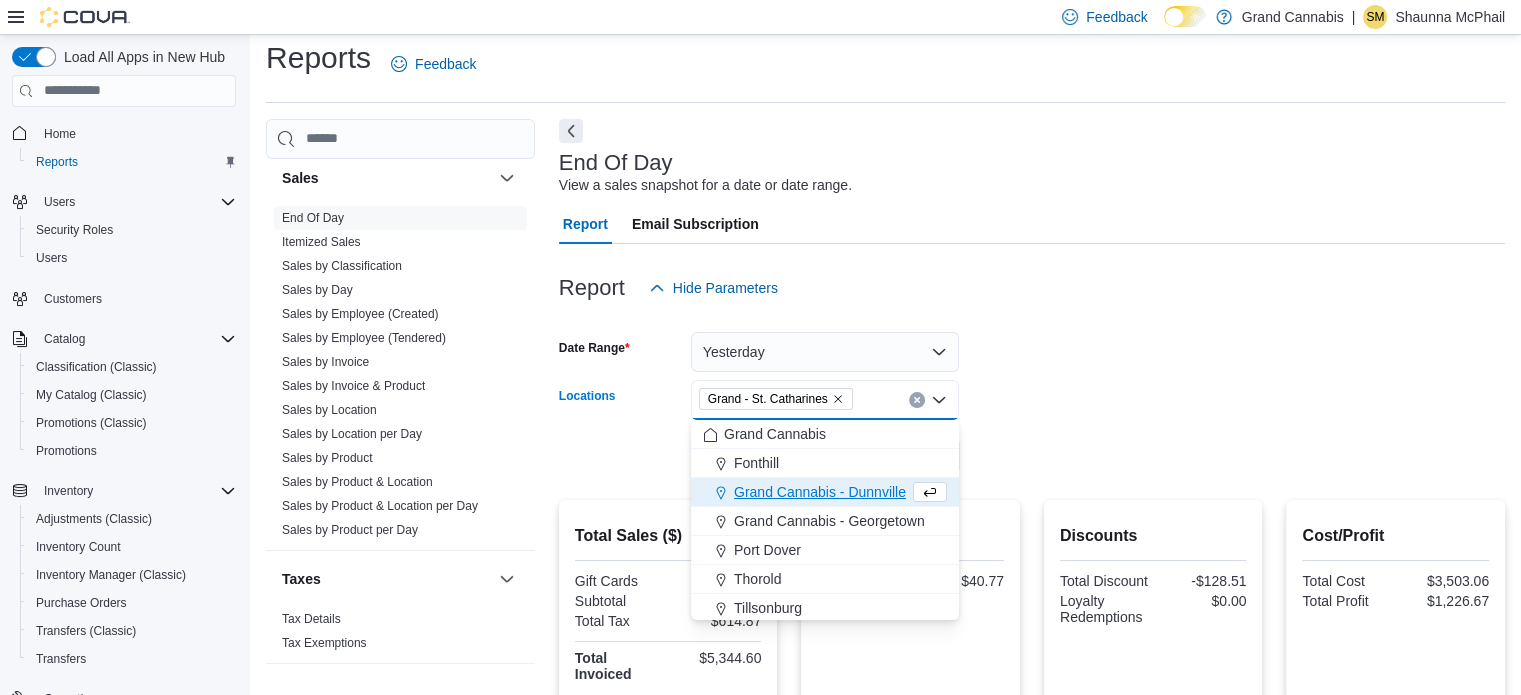 click at bounding box center [1032, 428] 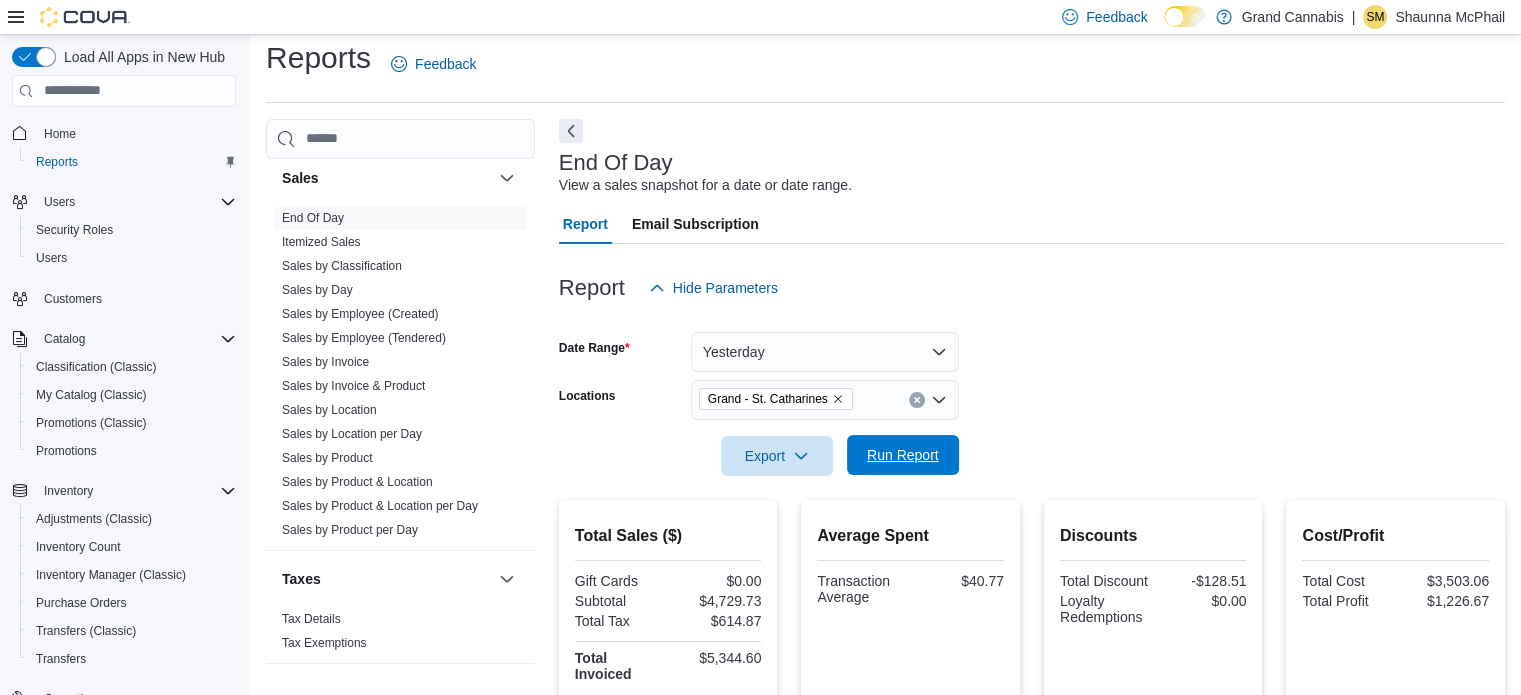 click on "Run Report" at bounding box center (903, 455) 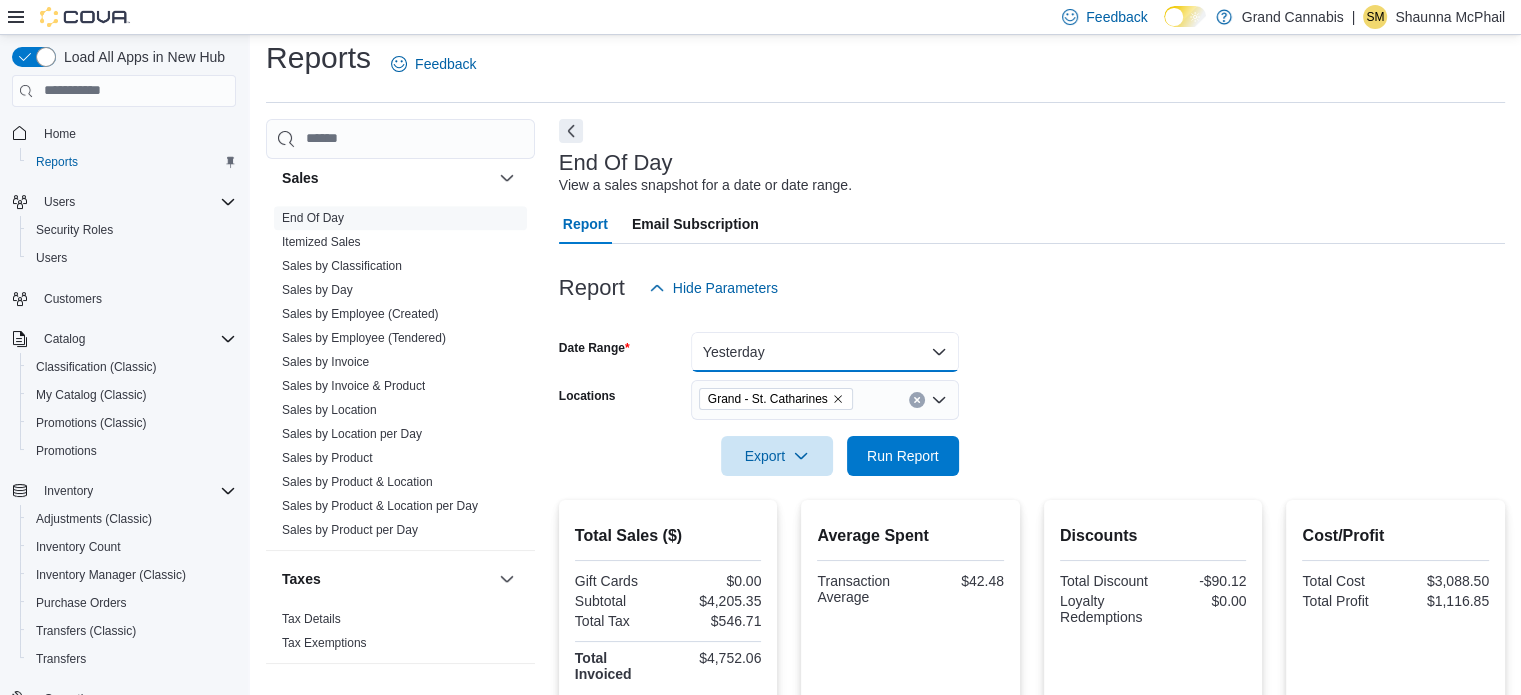 click on "Yesterday" at bounding box center (825, 352) 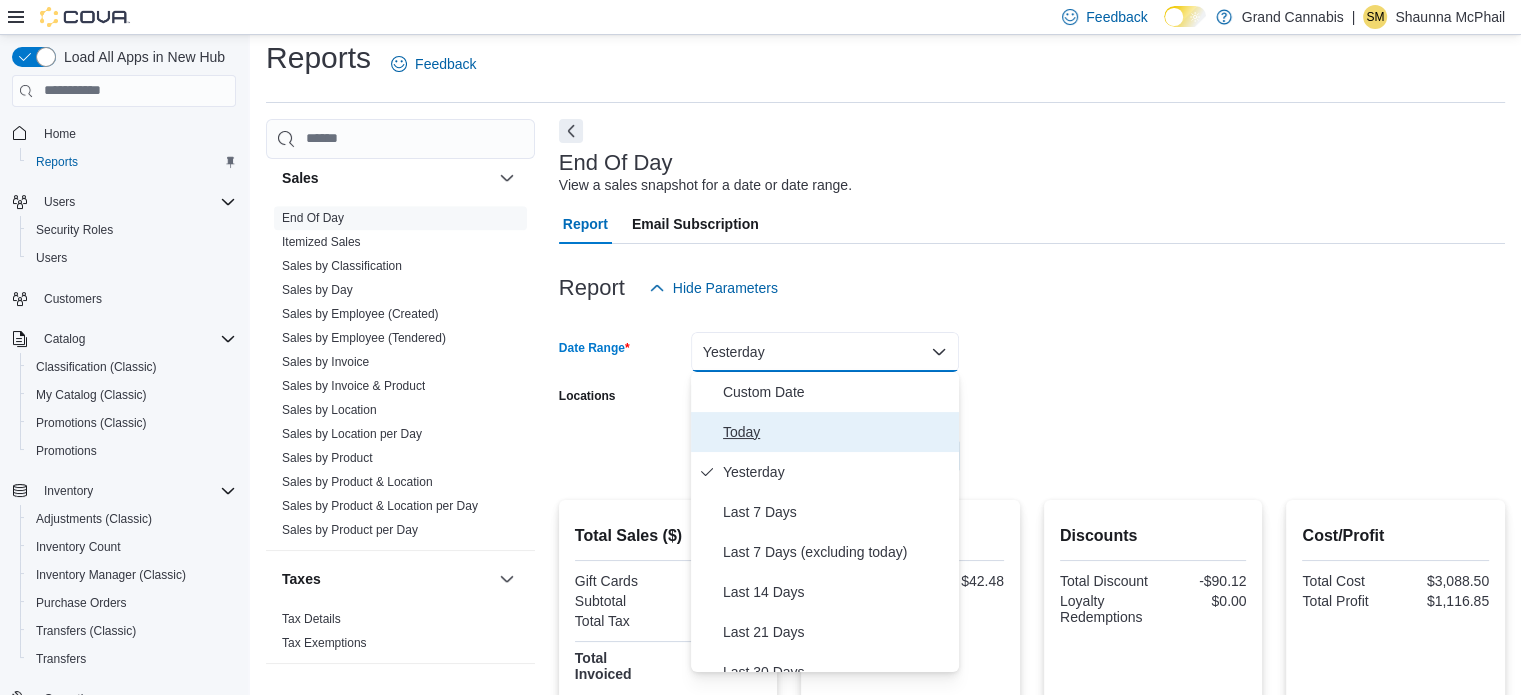 click on "Today" at bounding box center [837, 432] 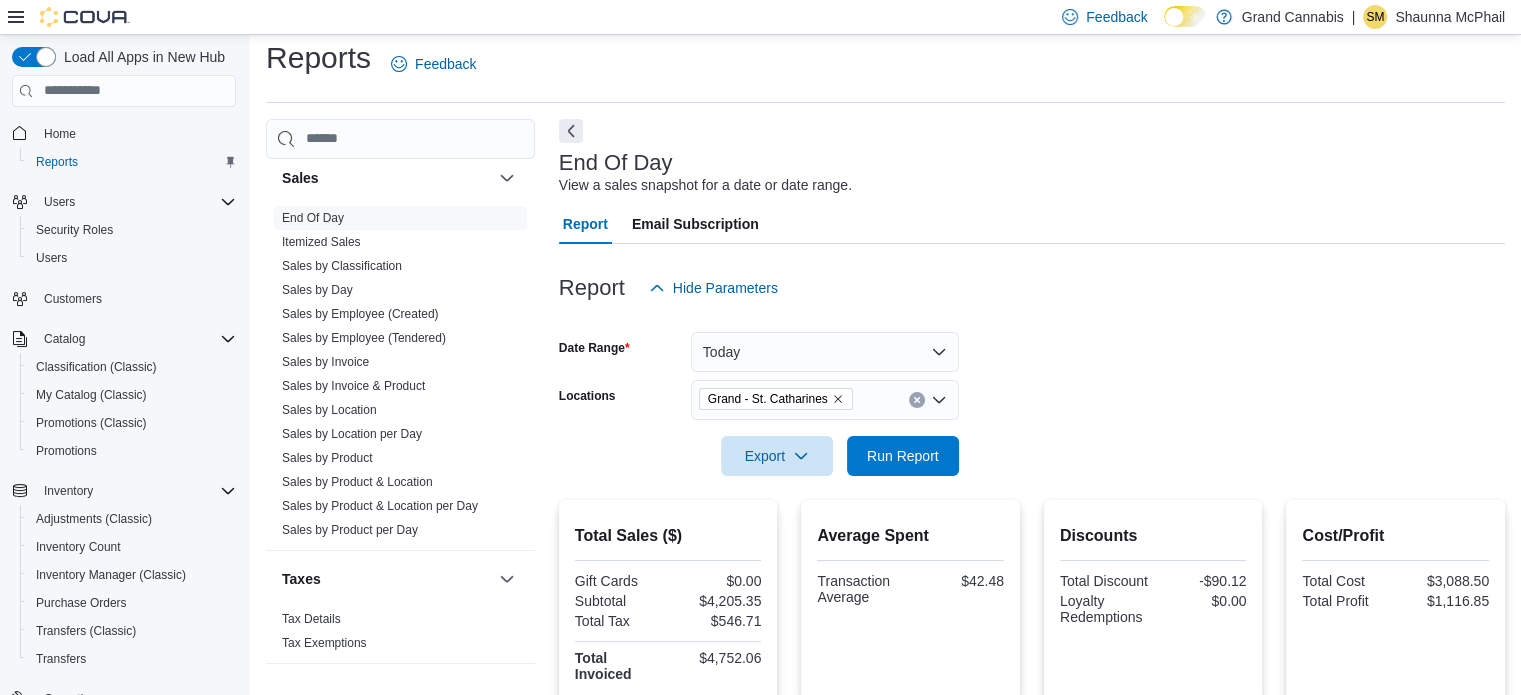 click on "Date Range Today Locations Grand - St. Catharines Export  Run Report" at bounding box center [1032, 392] 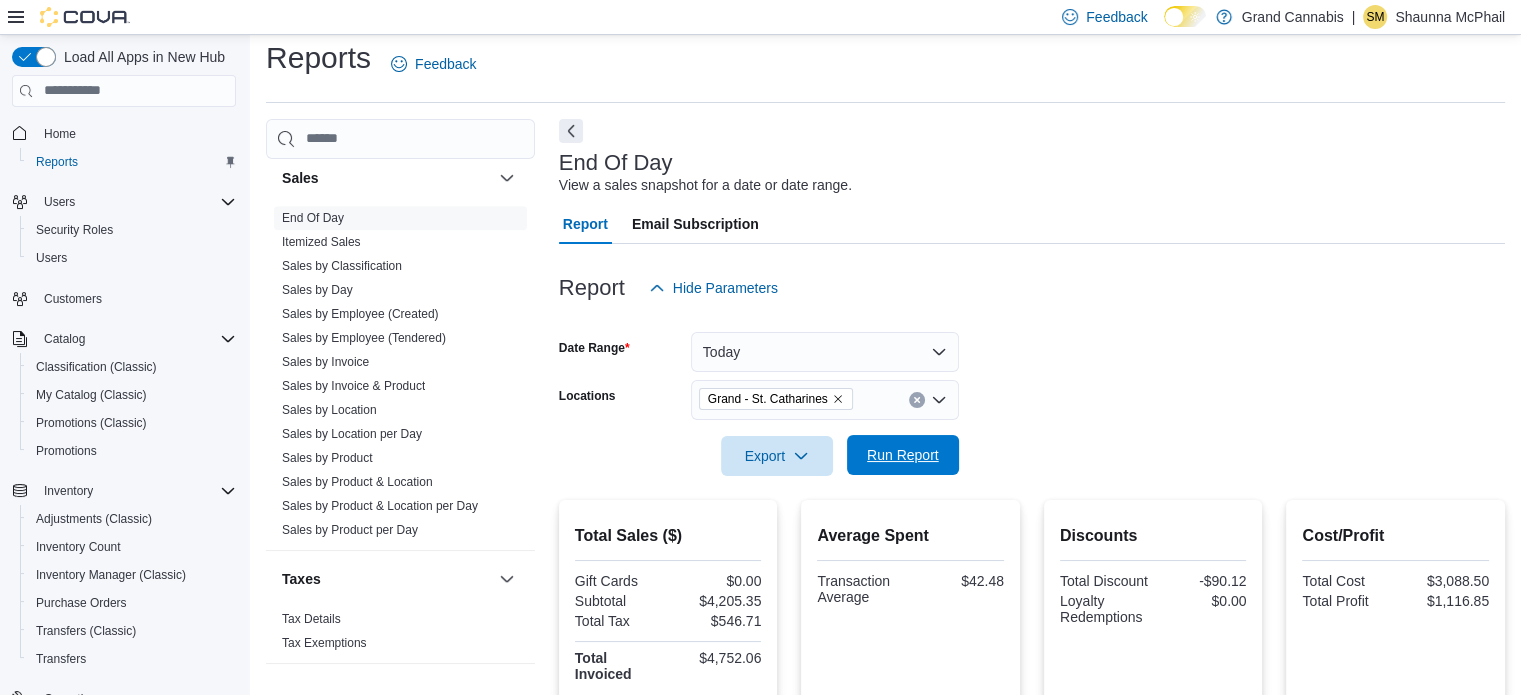 click on "Run Report" at bounding box center (903, 455) 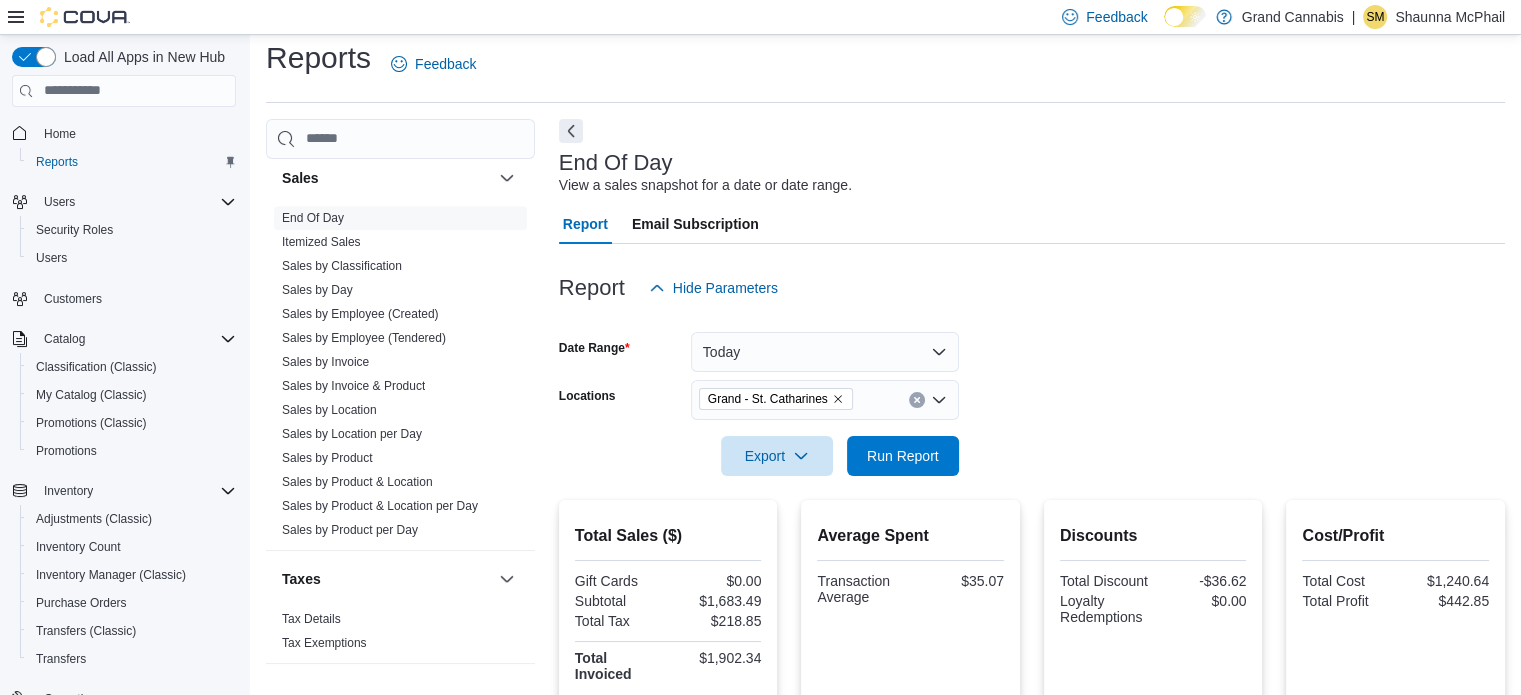 click at bounding box center [917, 400] 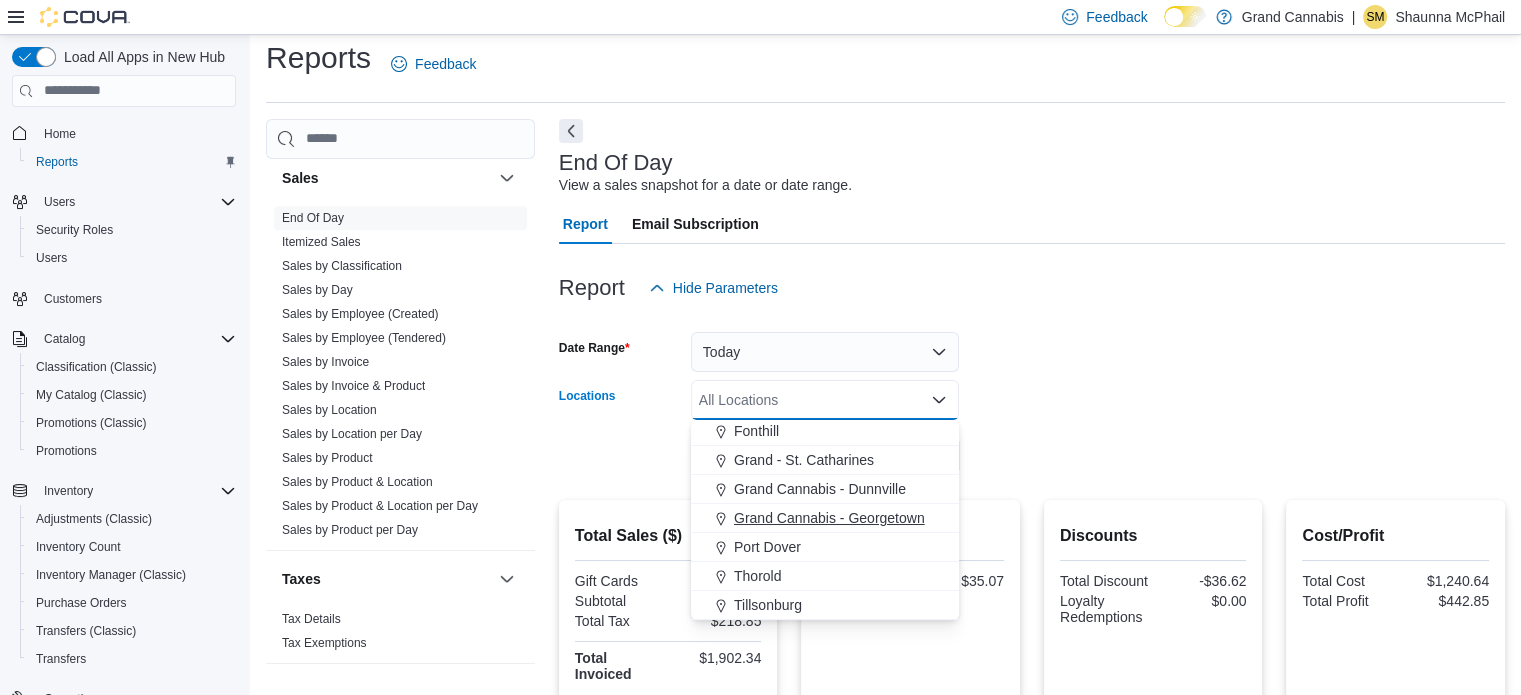click on "Grand Cannabis - Georgetown" at bounding box center (829, 518) 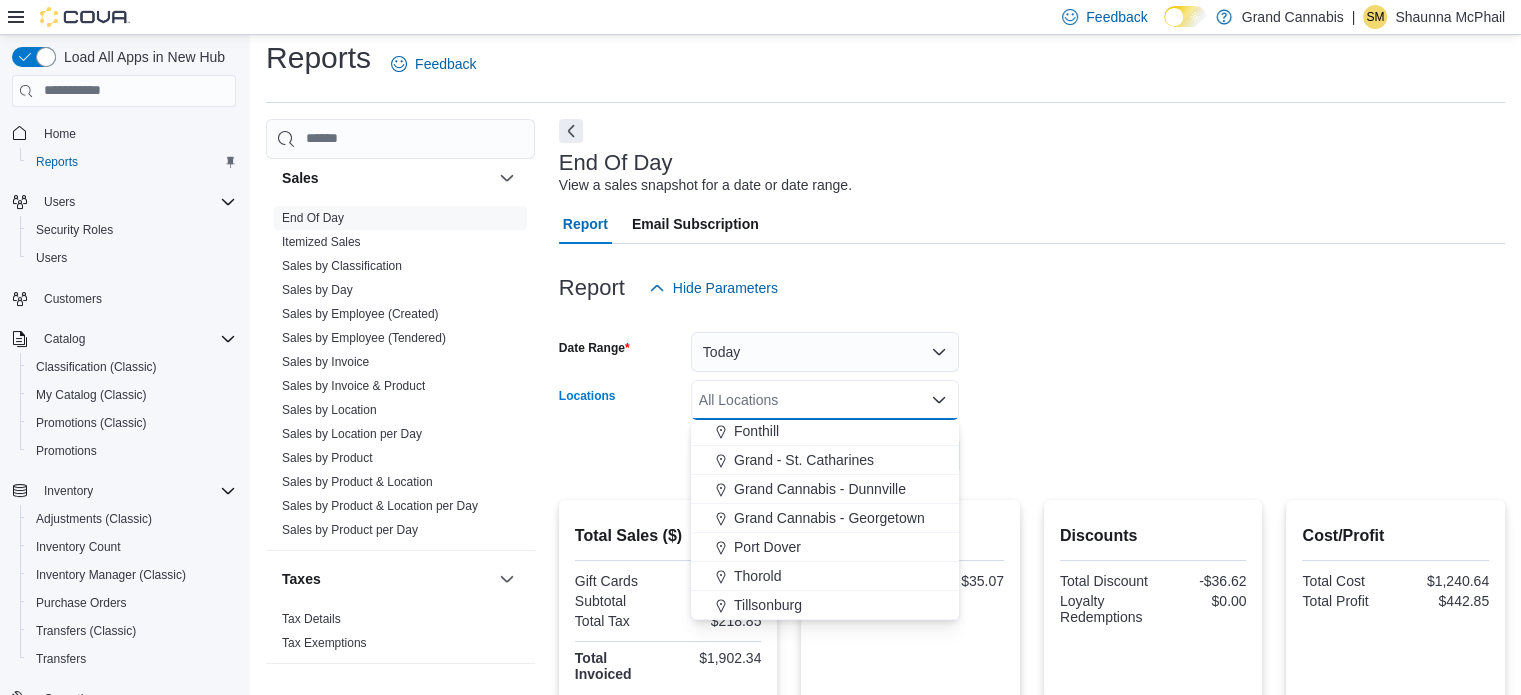 scroll, scrollTop: 3, scrollLeft: 0, axis: vertical 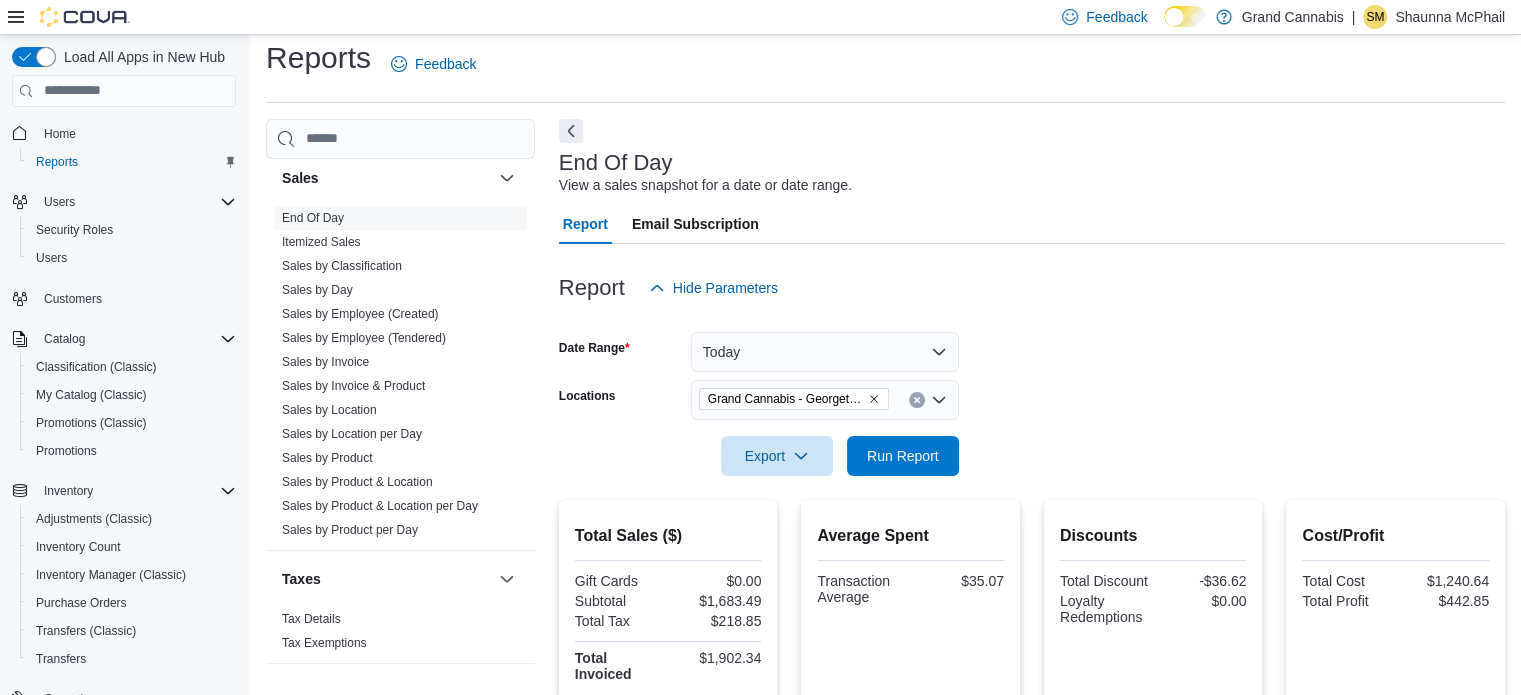 drag, startPoint x: 1052, startPoint y: 454, endPoint x: 926, endPoint y: 453, distance: 126.00397 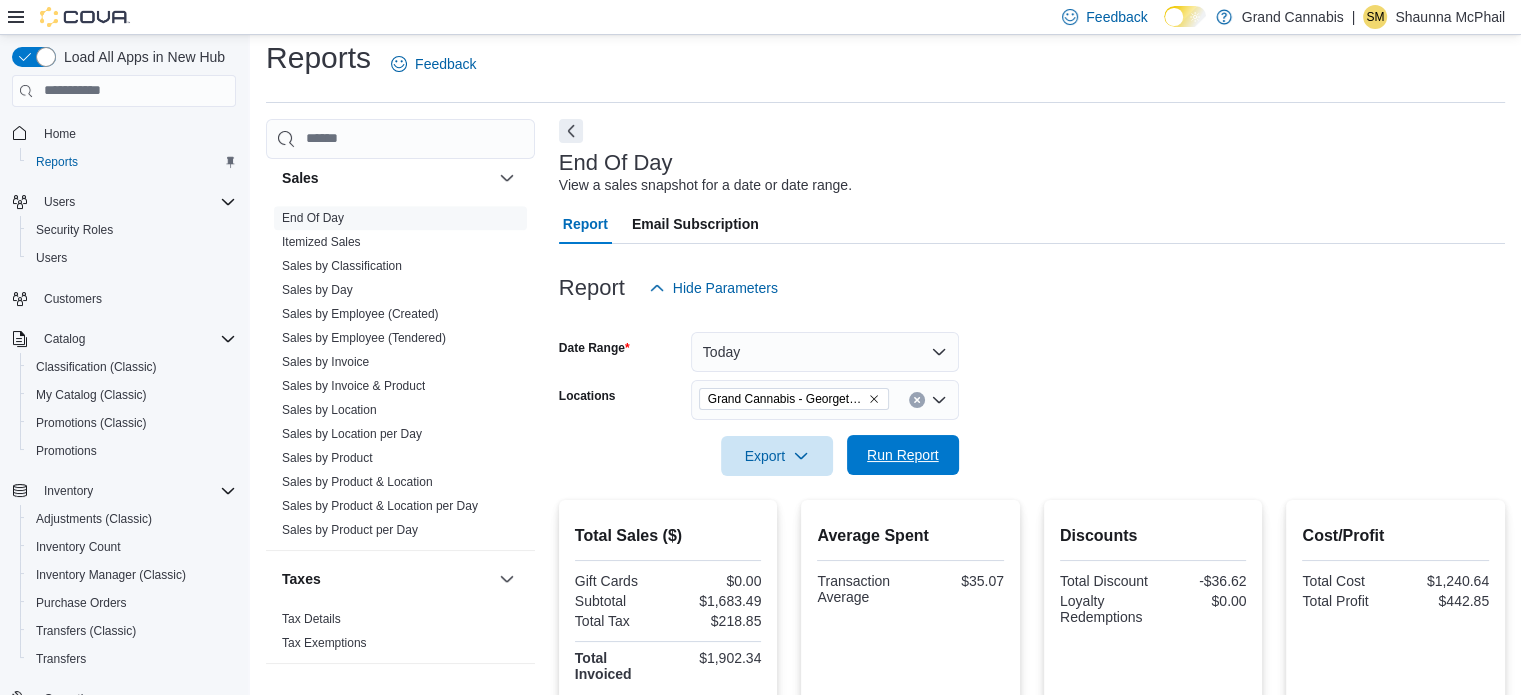 click on "Date Range Today Locations Grand Cannabis - Georgetown Export  Run Report" at bounding box center [1032, 392] 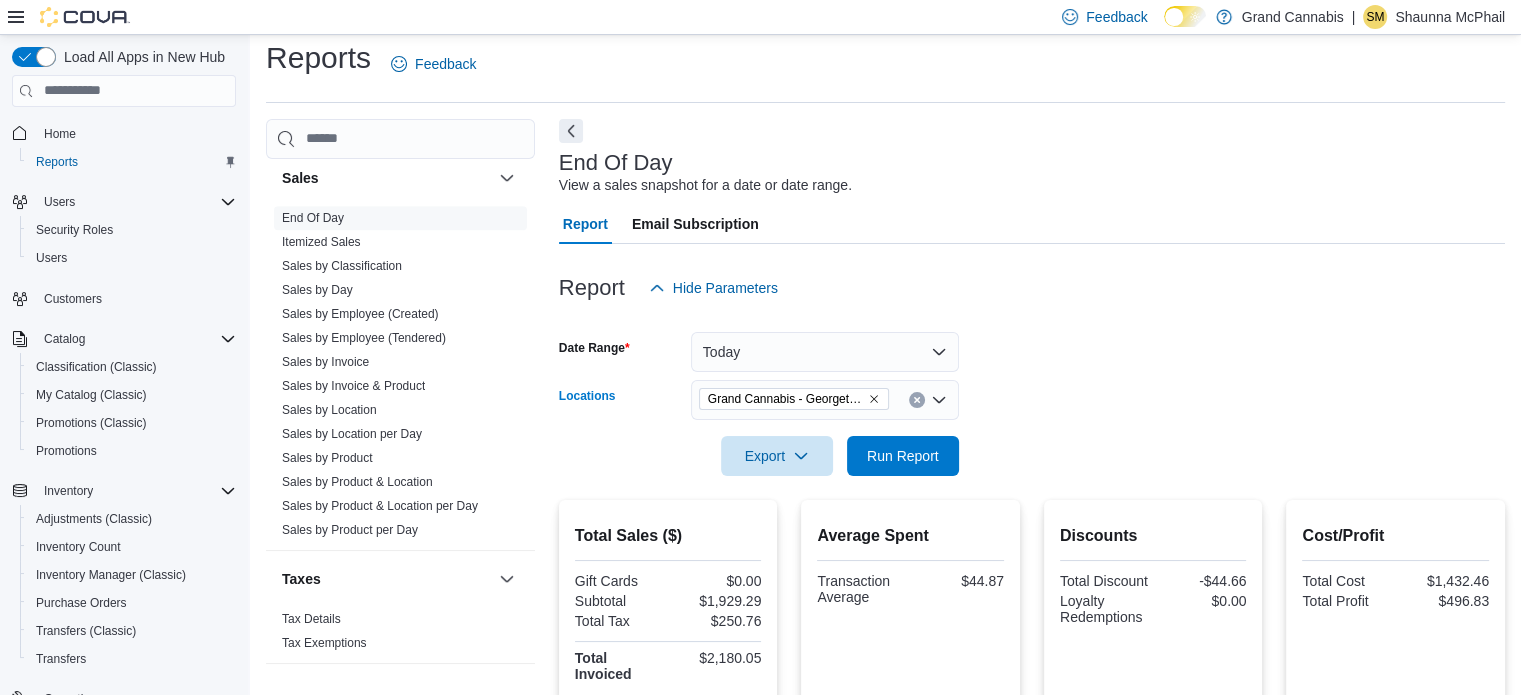 click on "Grand Cannabis - Georgetown" at bounding box center (825, 400) 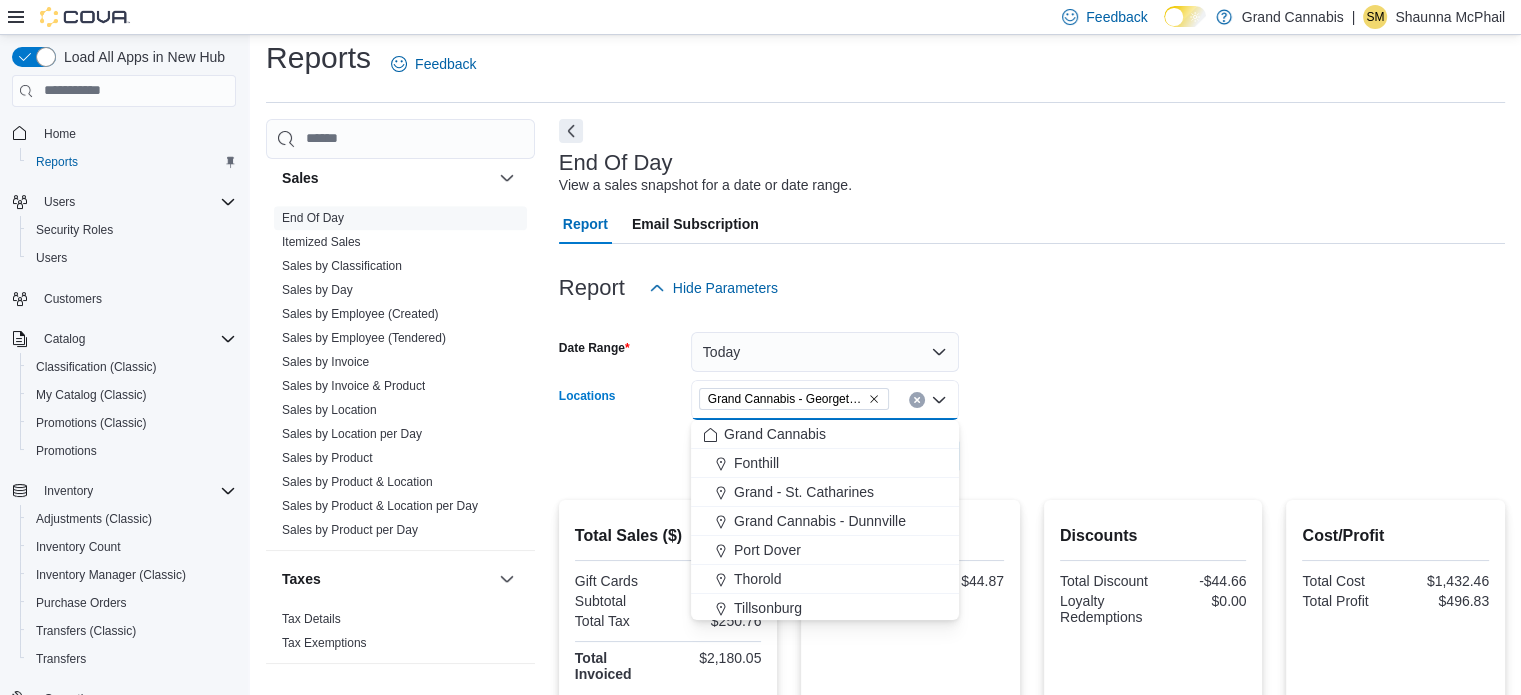 click at bounding box center [917, 400] 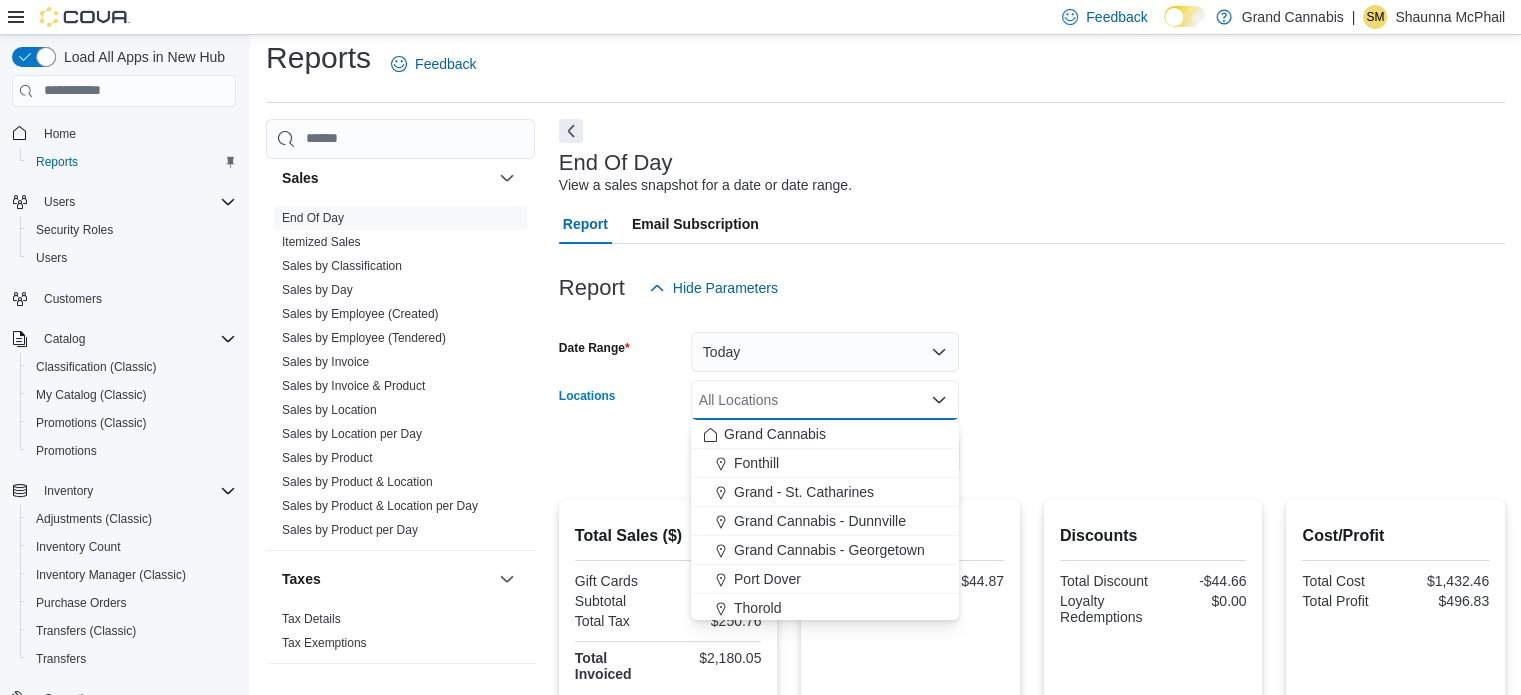 click on "All Locations Combo box. Selected. Combo box input. All Locations. Type some text or, to display a list of choices, press Down Arrow. To exit the list of choices, press Escape." at bounding box center (825, 400) 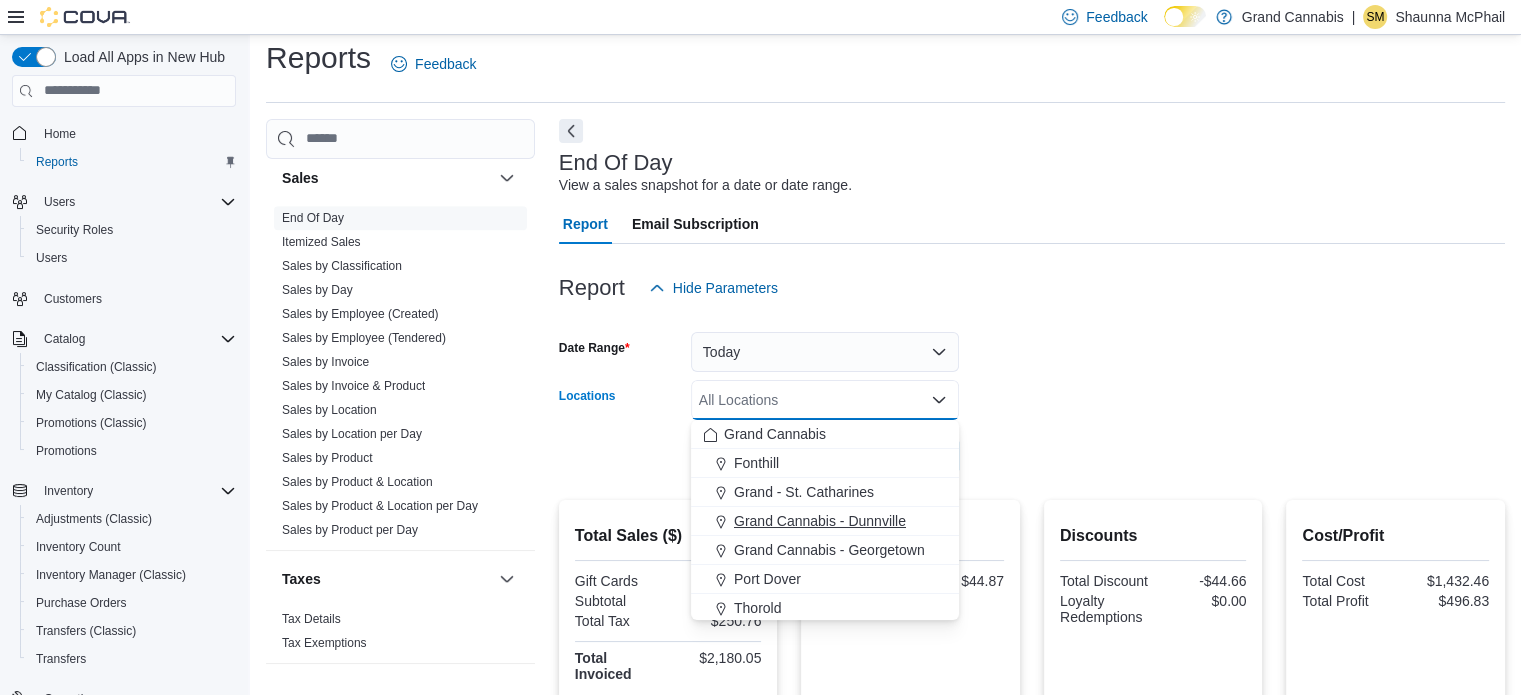click on "Grand Cannabis - Dunnville" at bounding box center [825, 521] 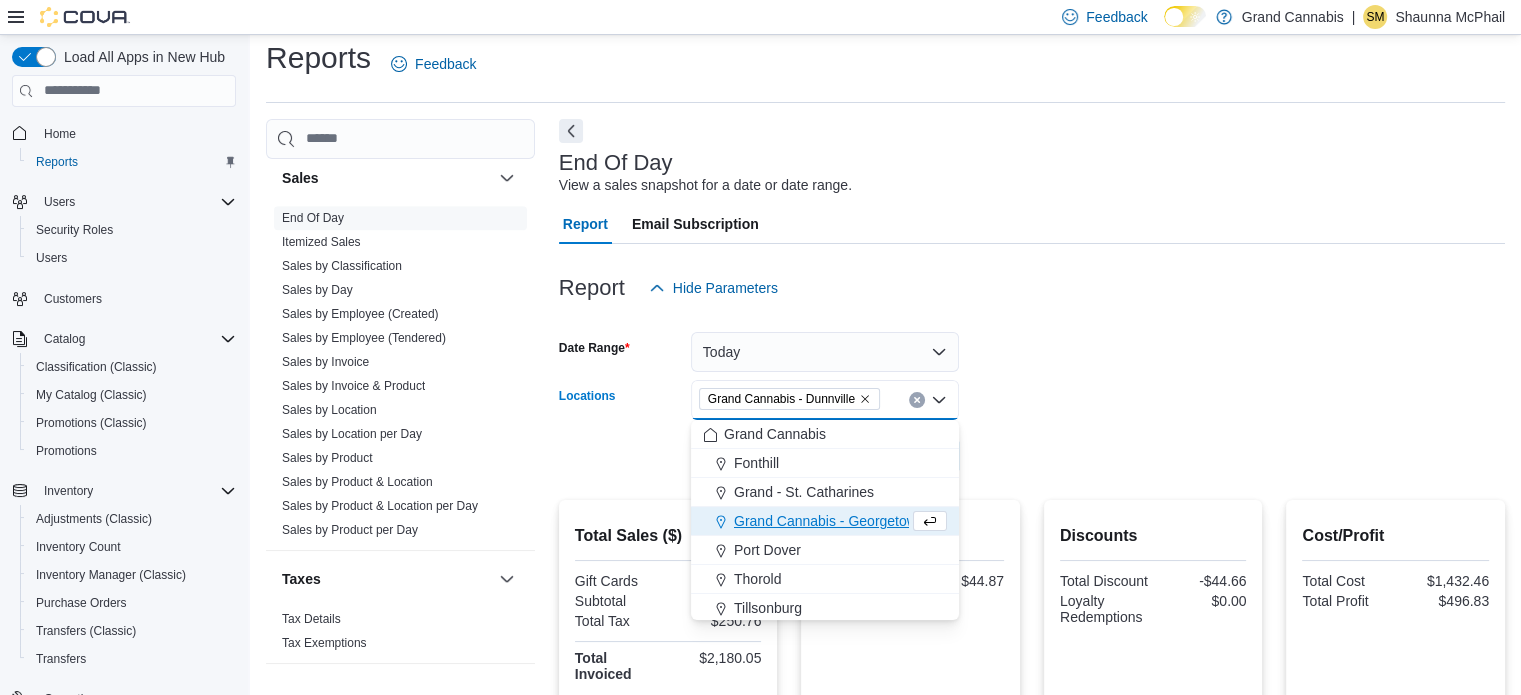 click at bounding box center [1032, 428] 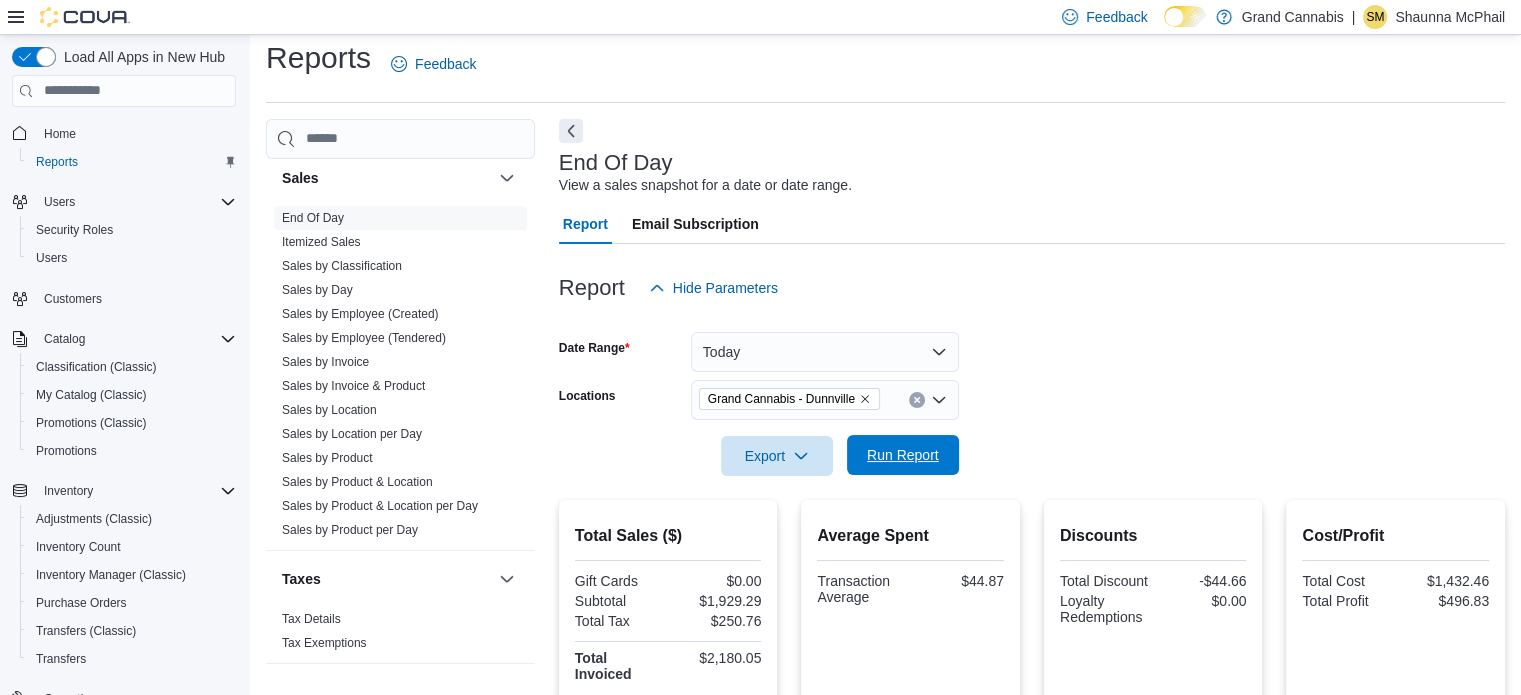 click on "Run Report" at bounding box center [903, 455] 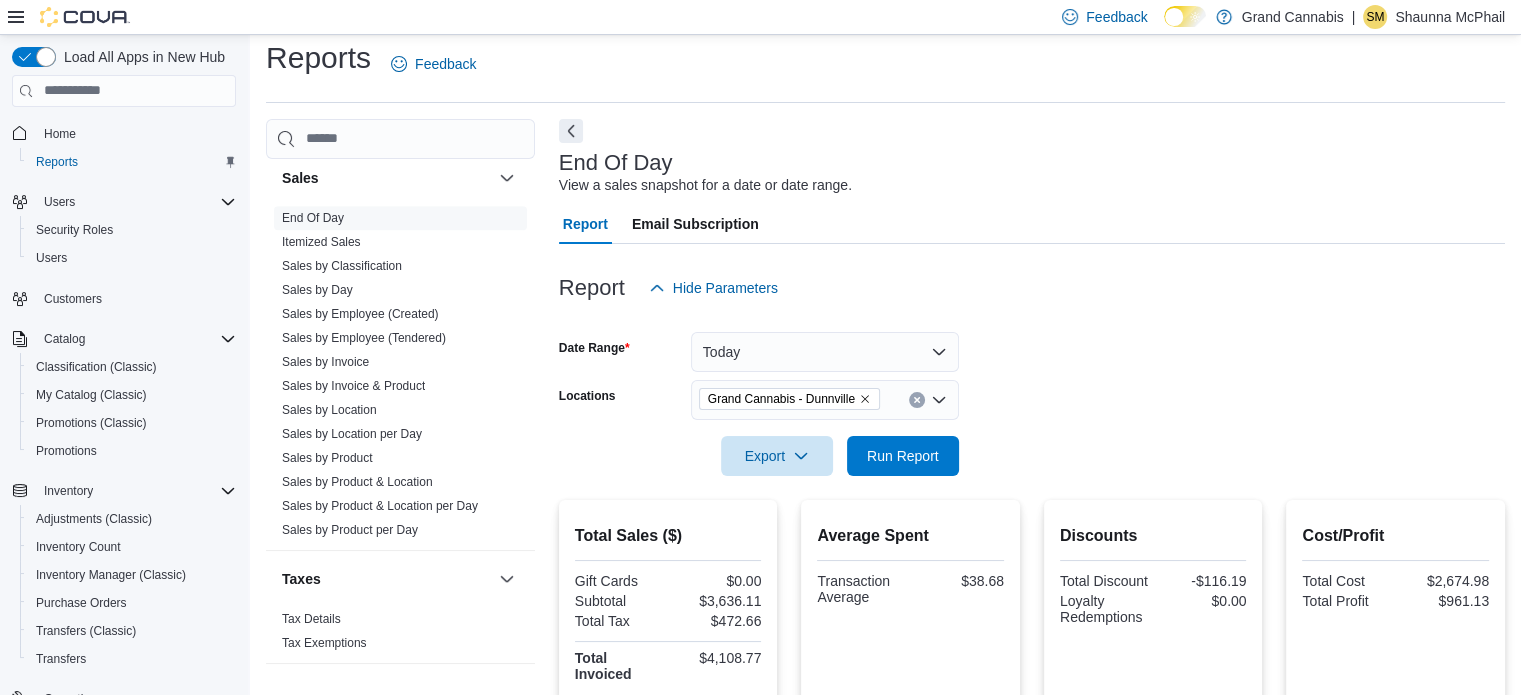click on "Grand Cannabis - Dunnville" at bounding box center (825, 400) 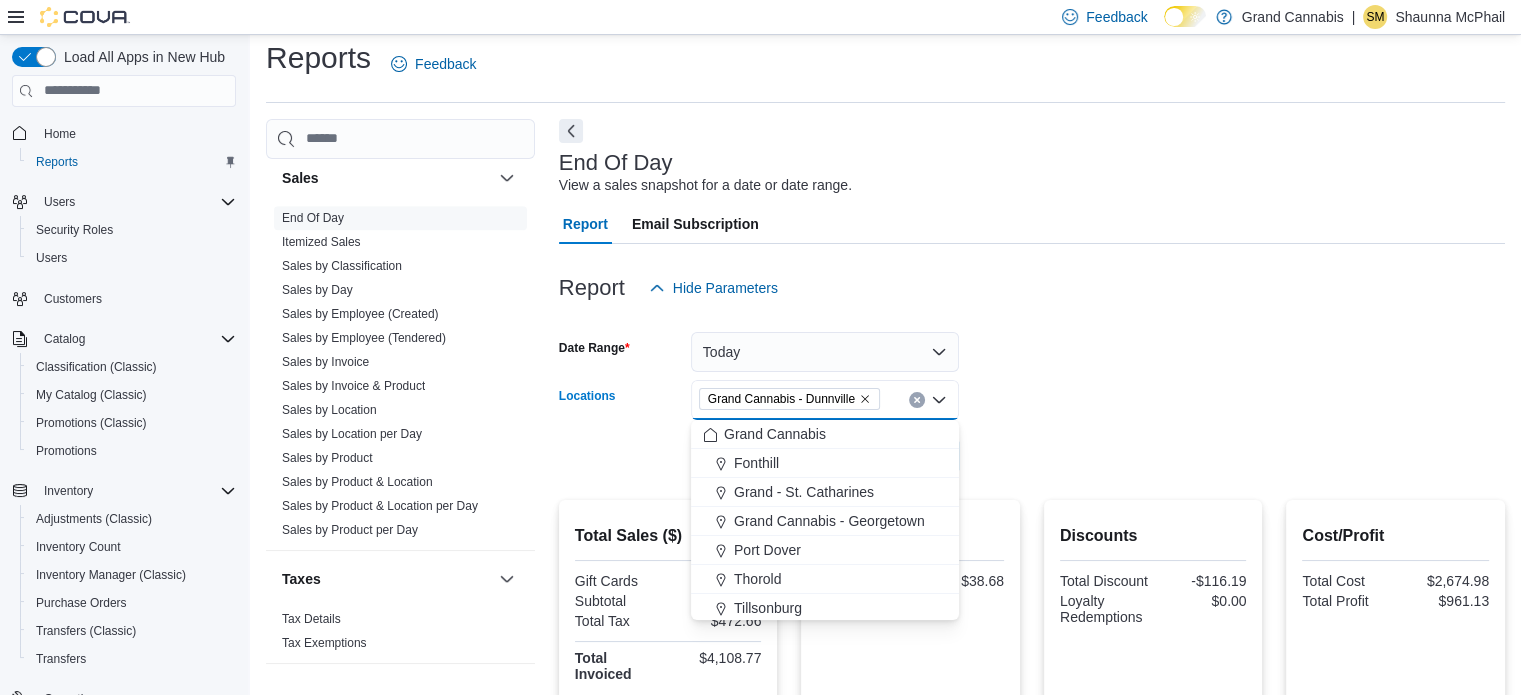 click 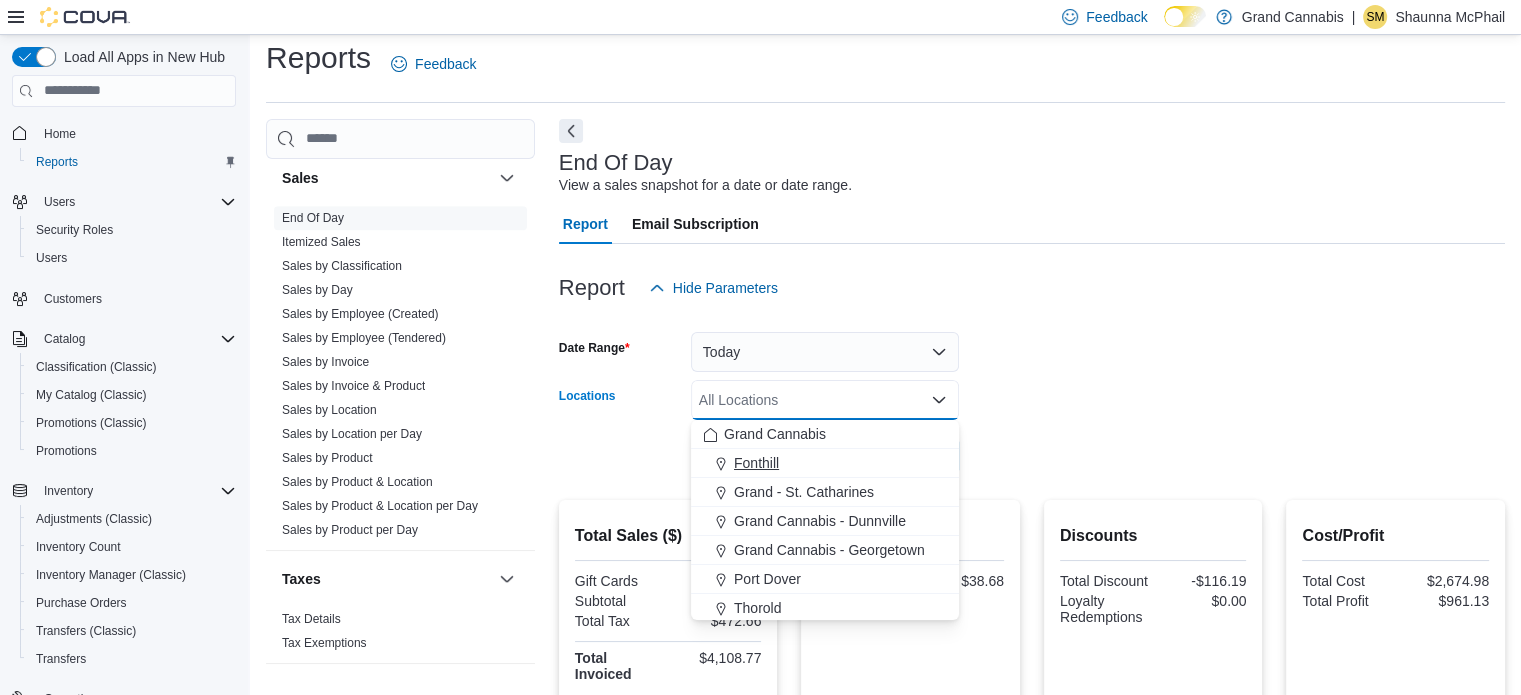 click on "Fonthill" at bounding box center [825, 463] 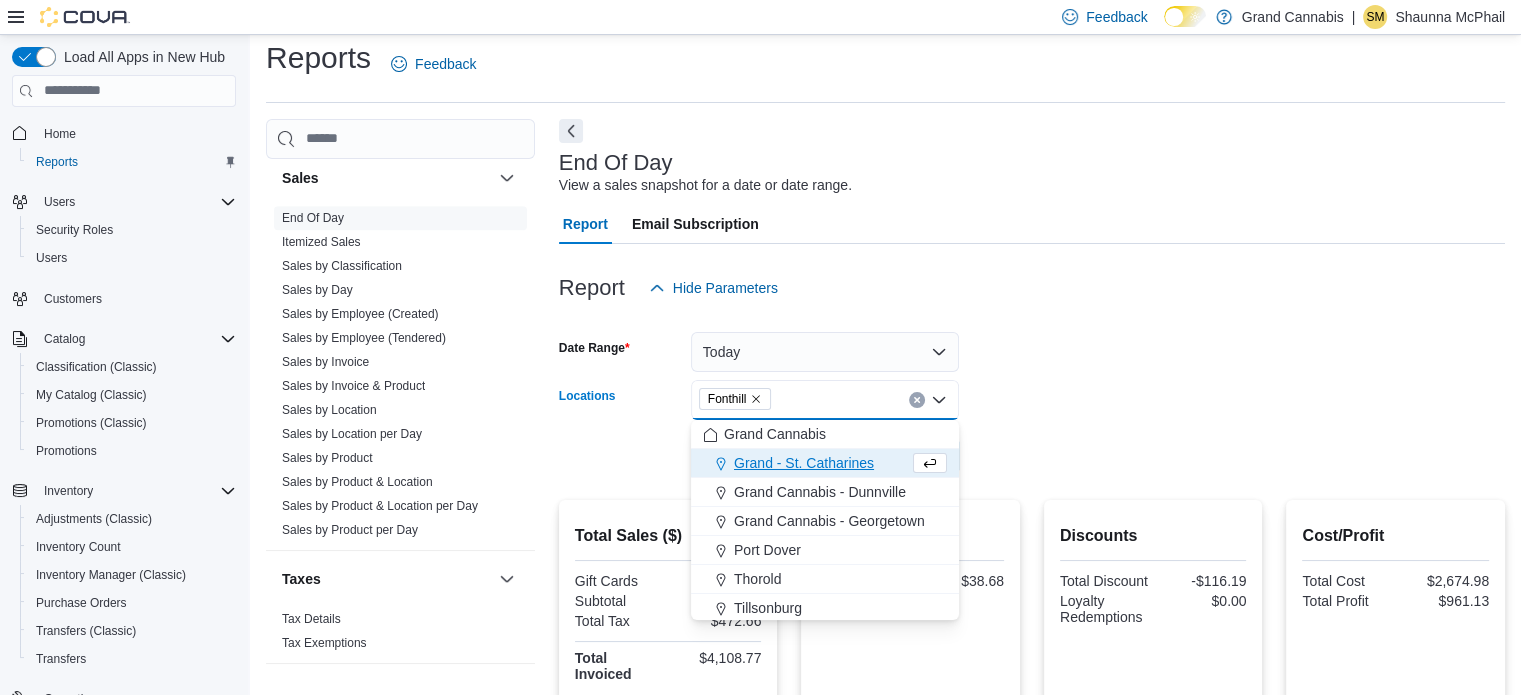 click on "Date Range Today Locations Fonthill Combo box. Selected. Fonthill. Press Backspace to delete Fonthill. Combo box input. All Locations. Type some text or, to display a list of choices, press Down Arrow. To exit the list of choices, press Escape. Export  Run Report" at bounding box center [1032, 392] 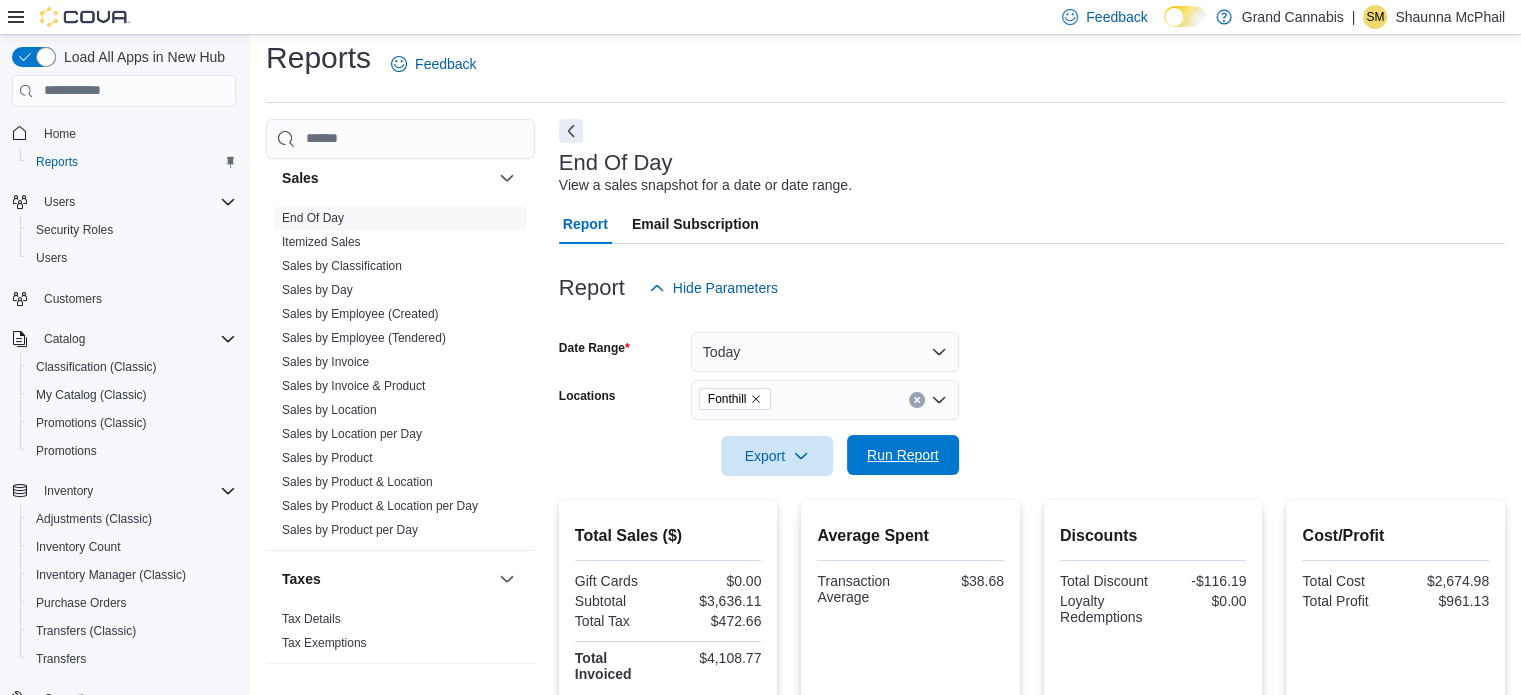 click on "Run Report" at bounding box center [903, 455] 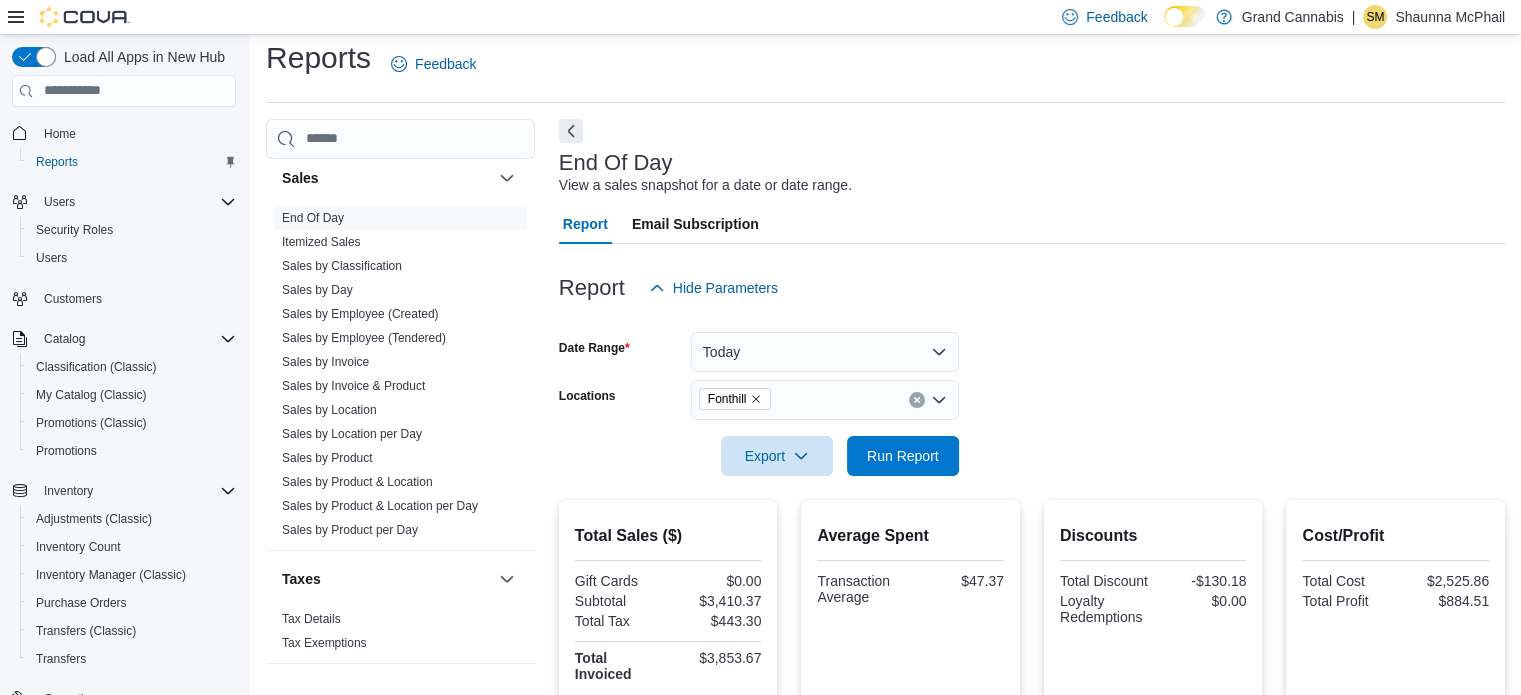 click at bounding box center [917, 400] 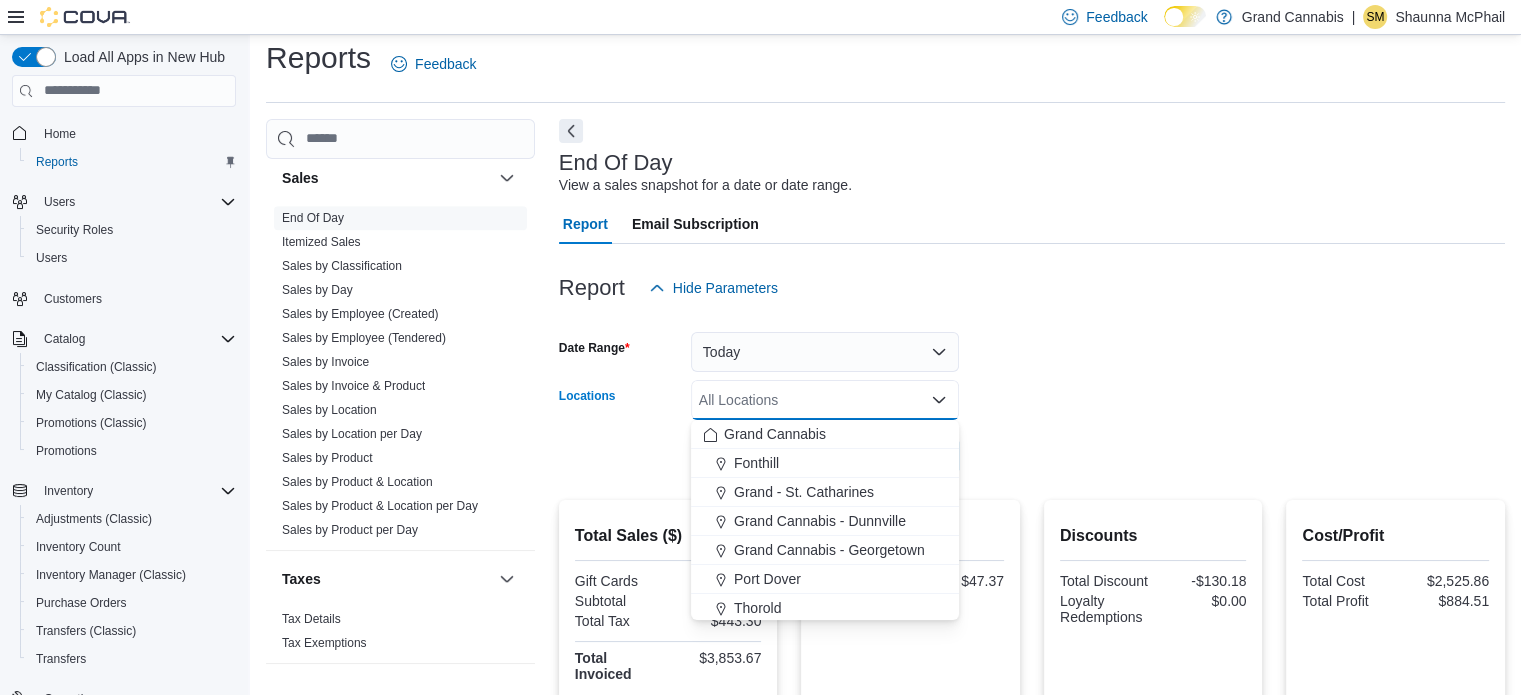 click on "Date Range Today Locations All Locations Combo box. Selected. Combo box input. All Locations. Type some text or, to display a list of choices, press Down Arrow. To exit the list of choices, press Escape. Export  Run Report" at bounding box center (1032, 392) 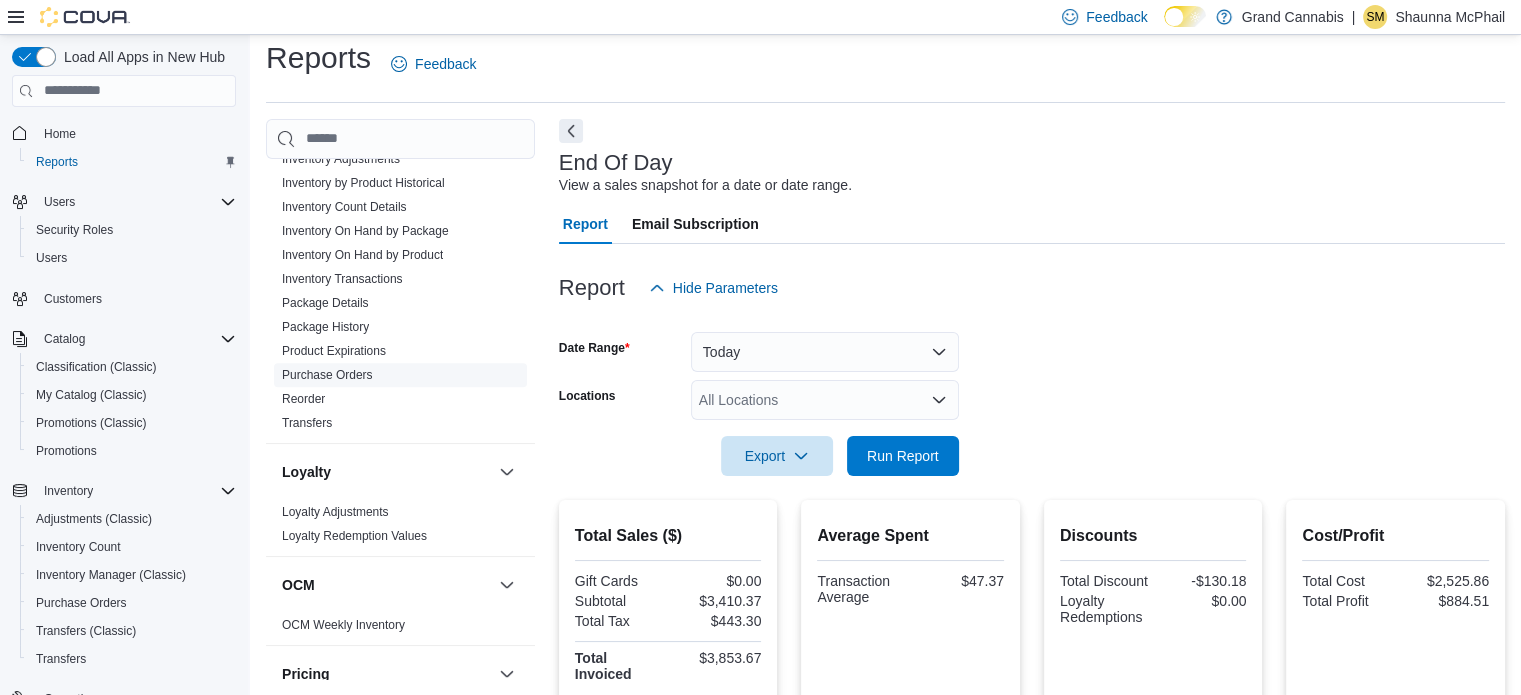 scroll, scrollTop: 881, scrollLeft: 0, axis: vertical 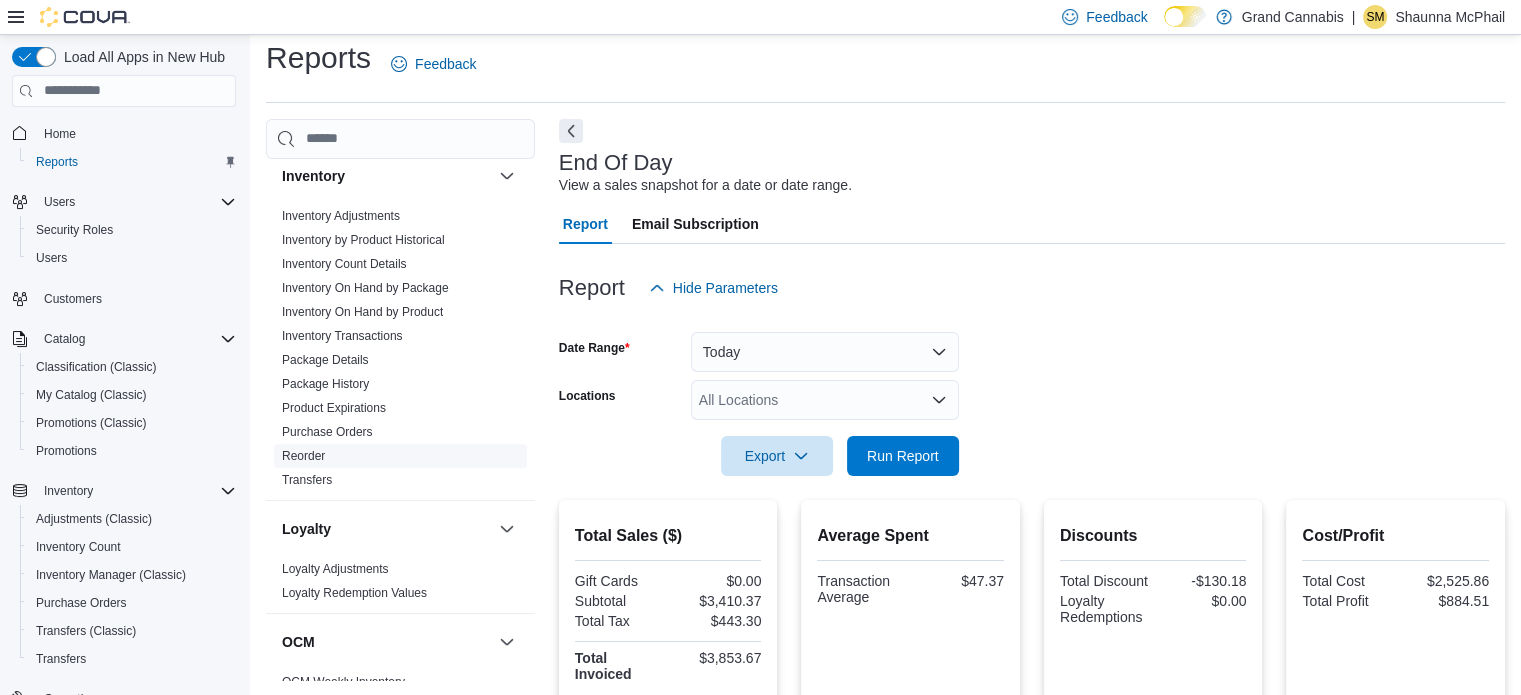 click on "Reorder" at bounding box center [303, 456] 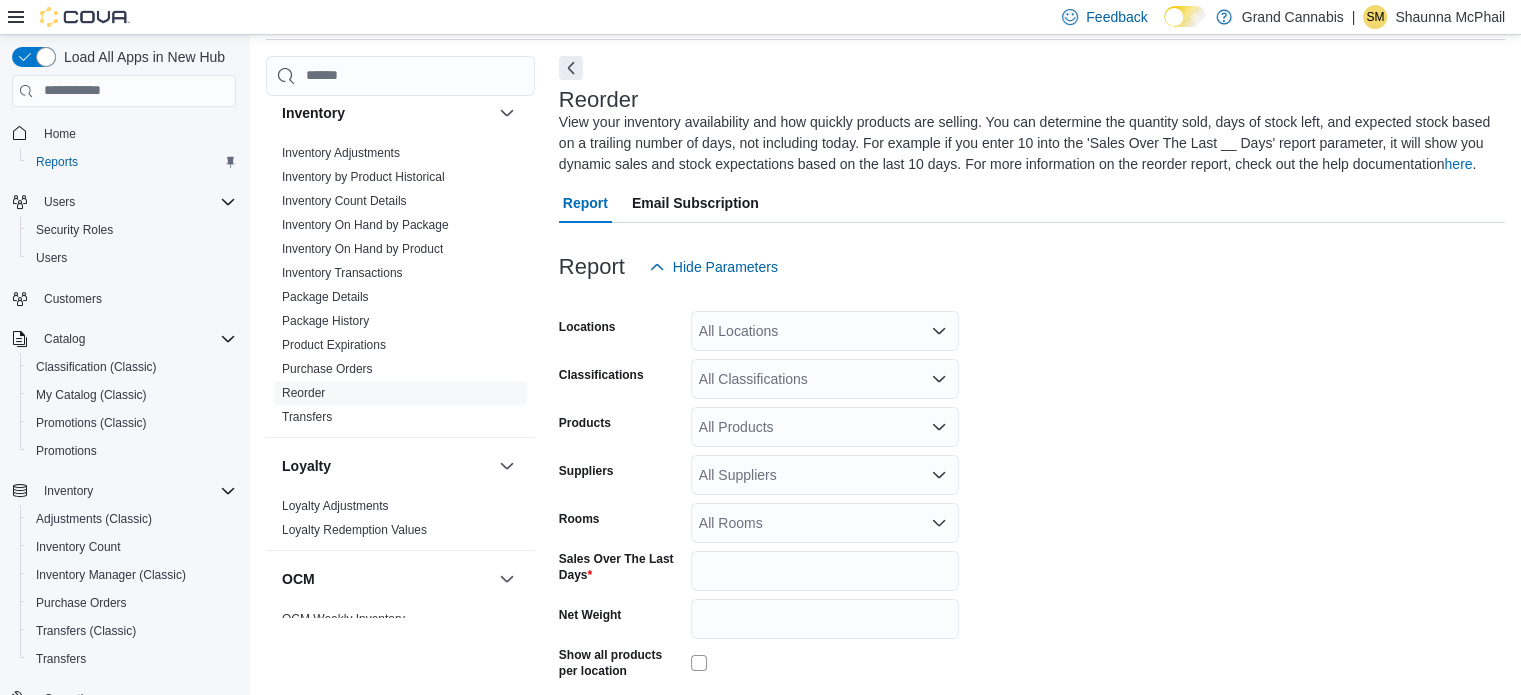 scroll, scrollTop: 88, scrollLeft: 0, axis: vertical 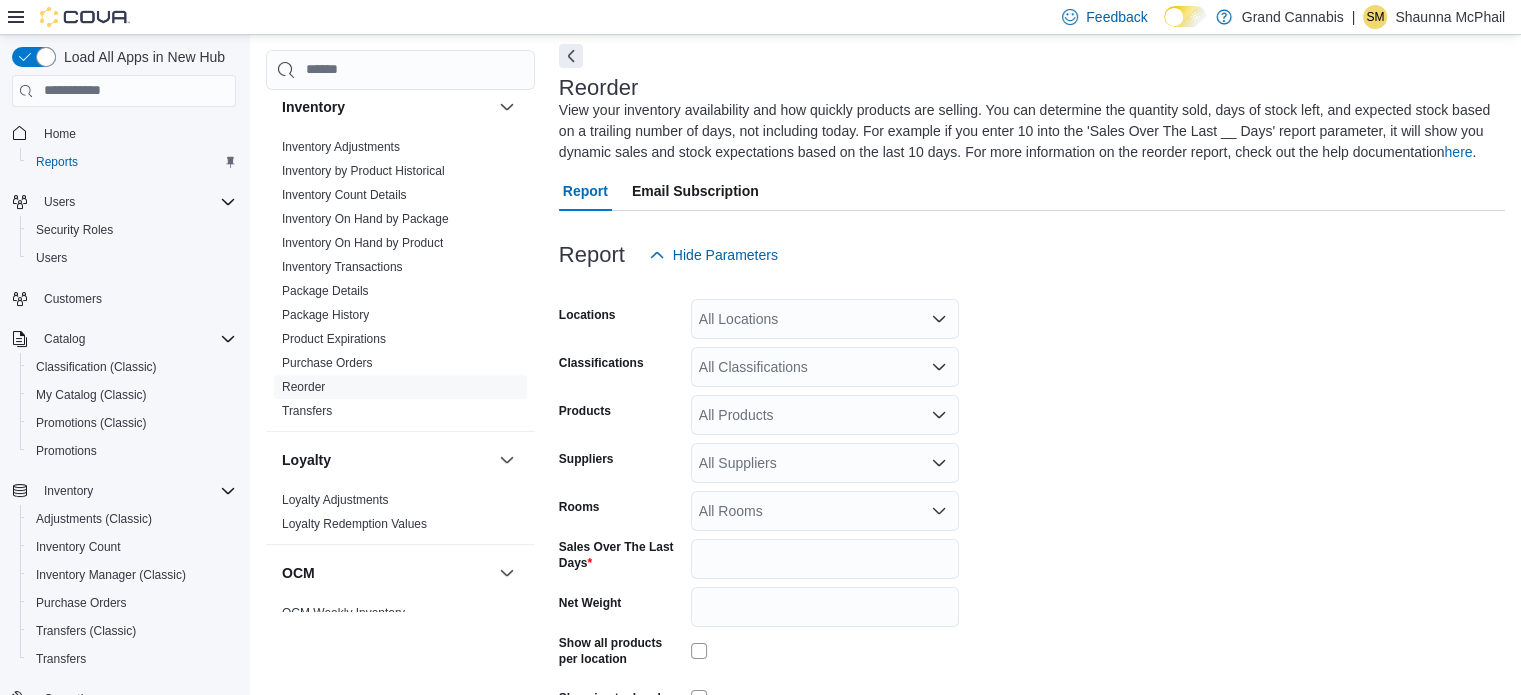 click on "All Locations" at bounding box center (825, 319) 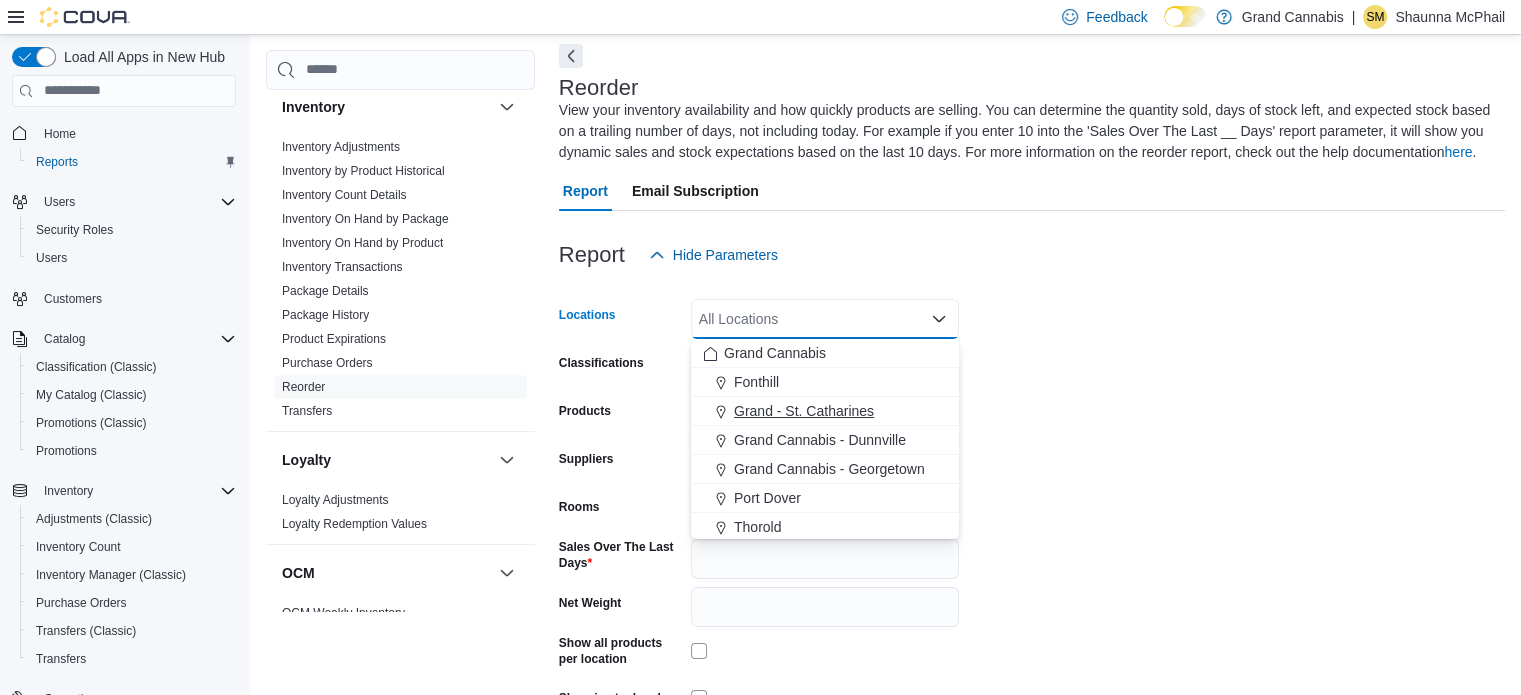 click on "Grand - St. Catharines" at bounding box center (804, 411) 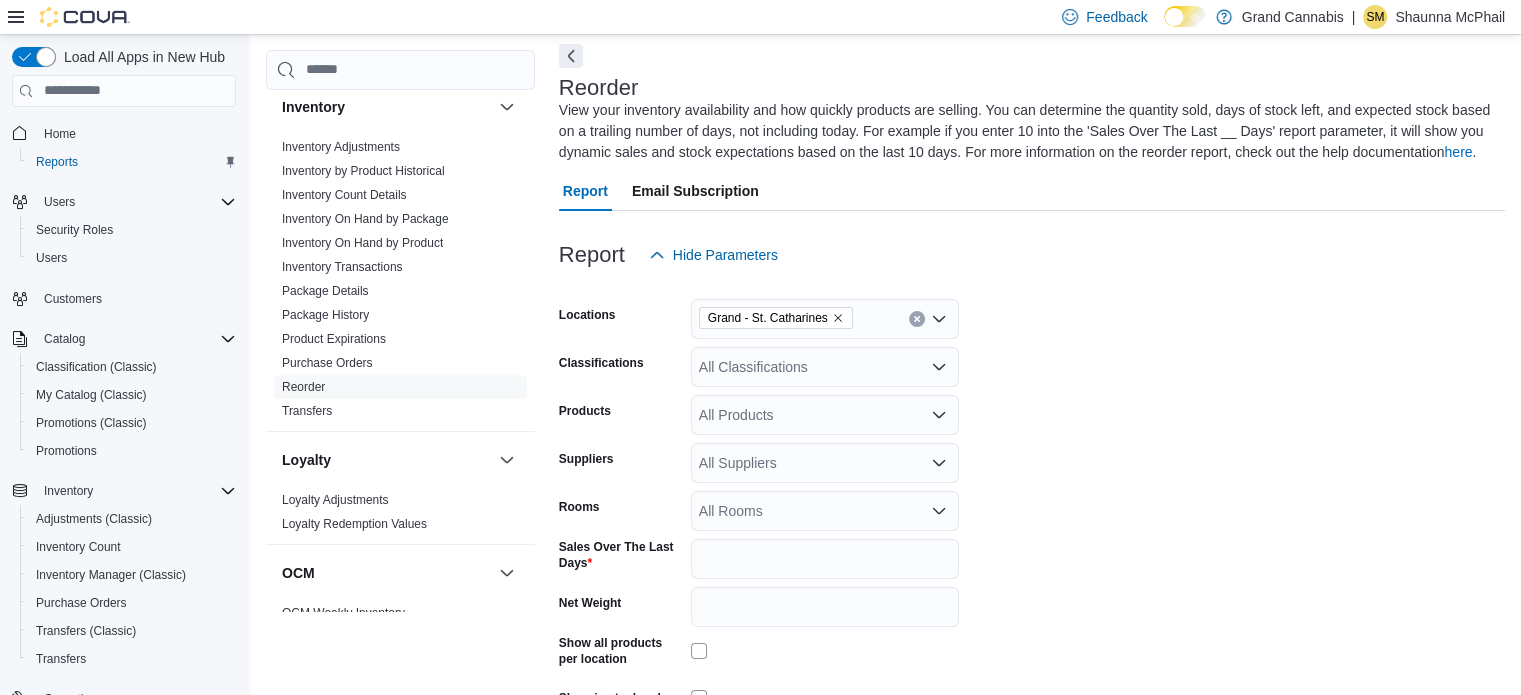 click on "Locations Grand - [CITY] Classifications All Classifications Products All Products Suppliers All Suppliers Rooms All Rooms Sales Over The Last Days * Net Weight Show all products per location Show in stock only Export  Run Report" at bounding box center (1032, 522) 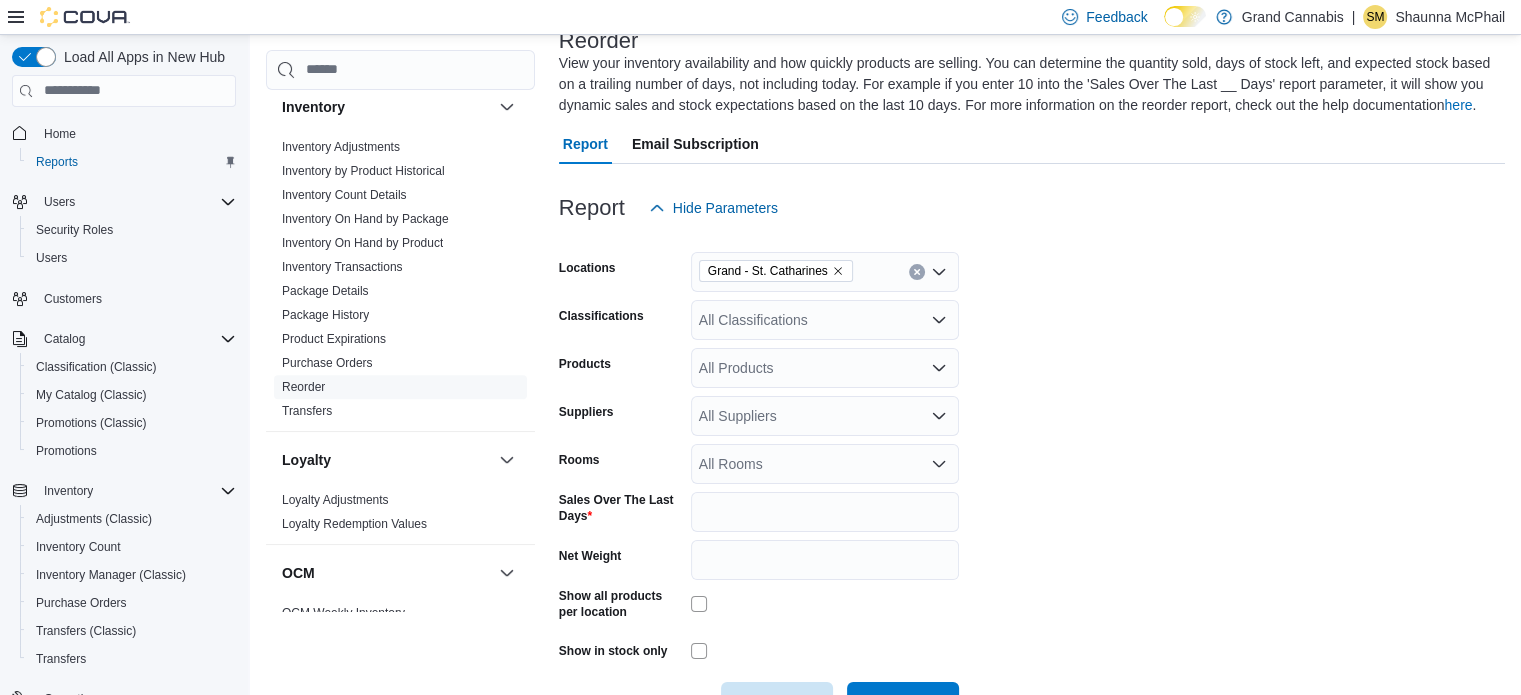 scroll, scrollTop: 201, scrollLeft: 0, axis: vertical 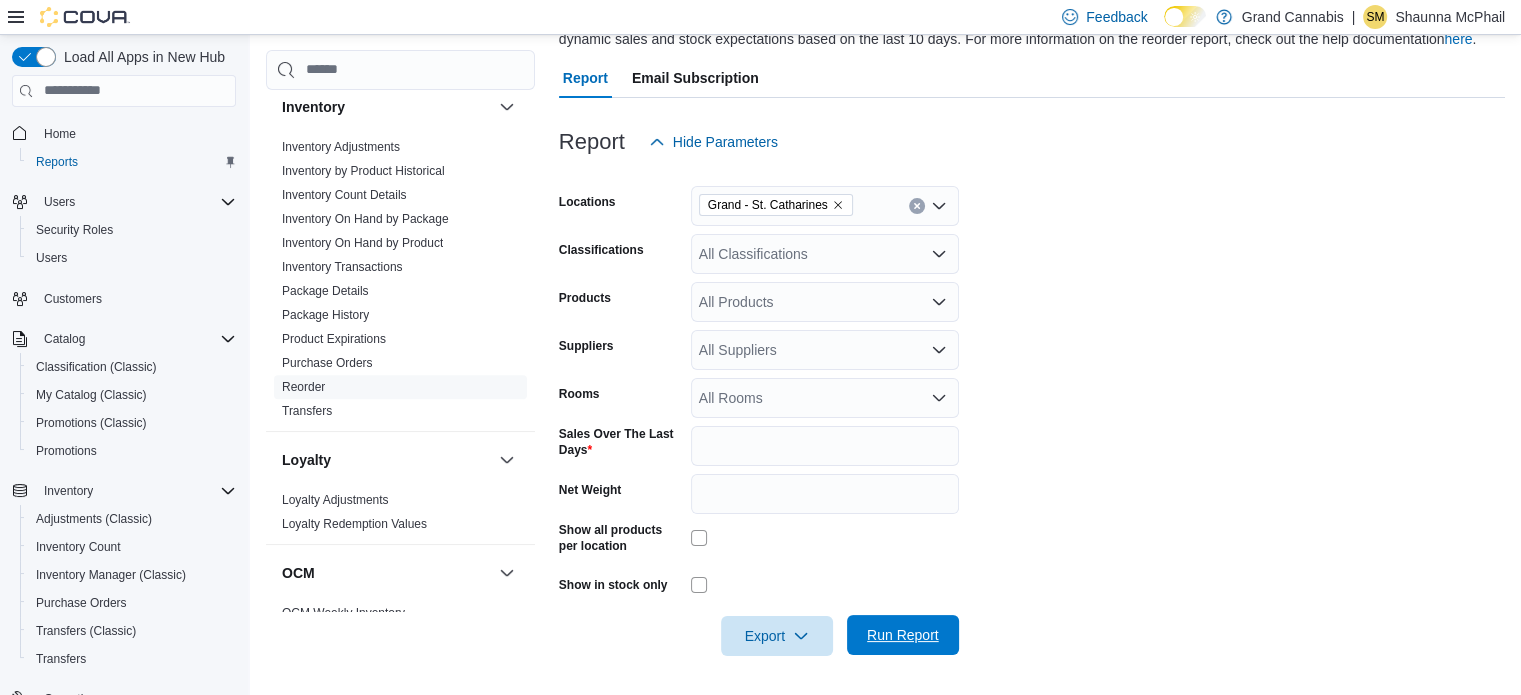 click on "Run Report" at bounding box center (903, 635) 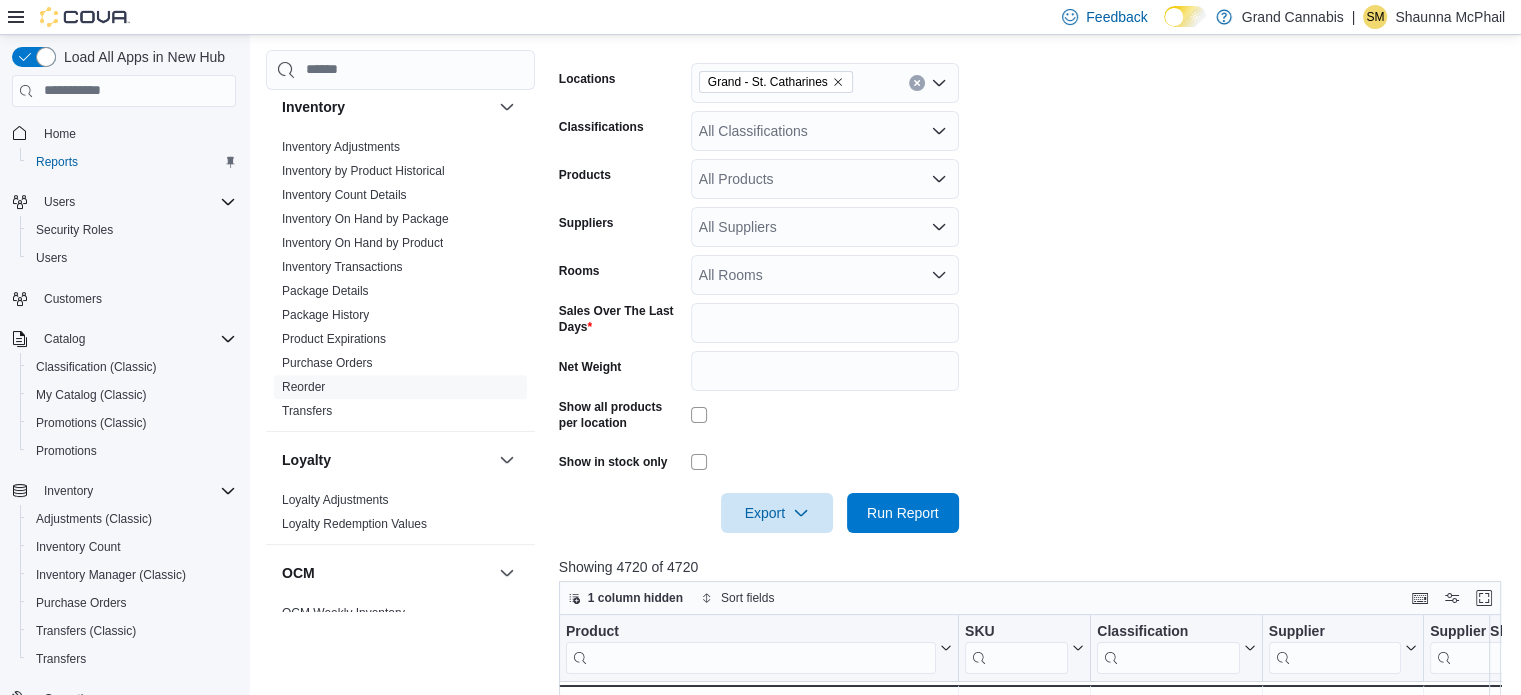 scroll, scrollTop: 601, scrollLeft: 0, axis: vertical 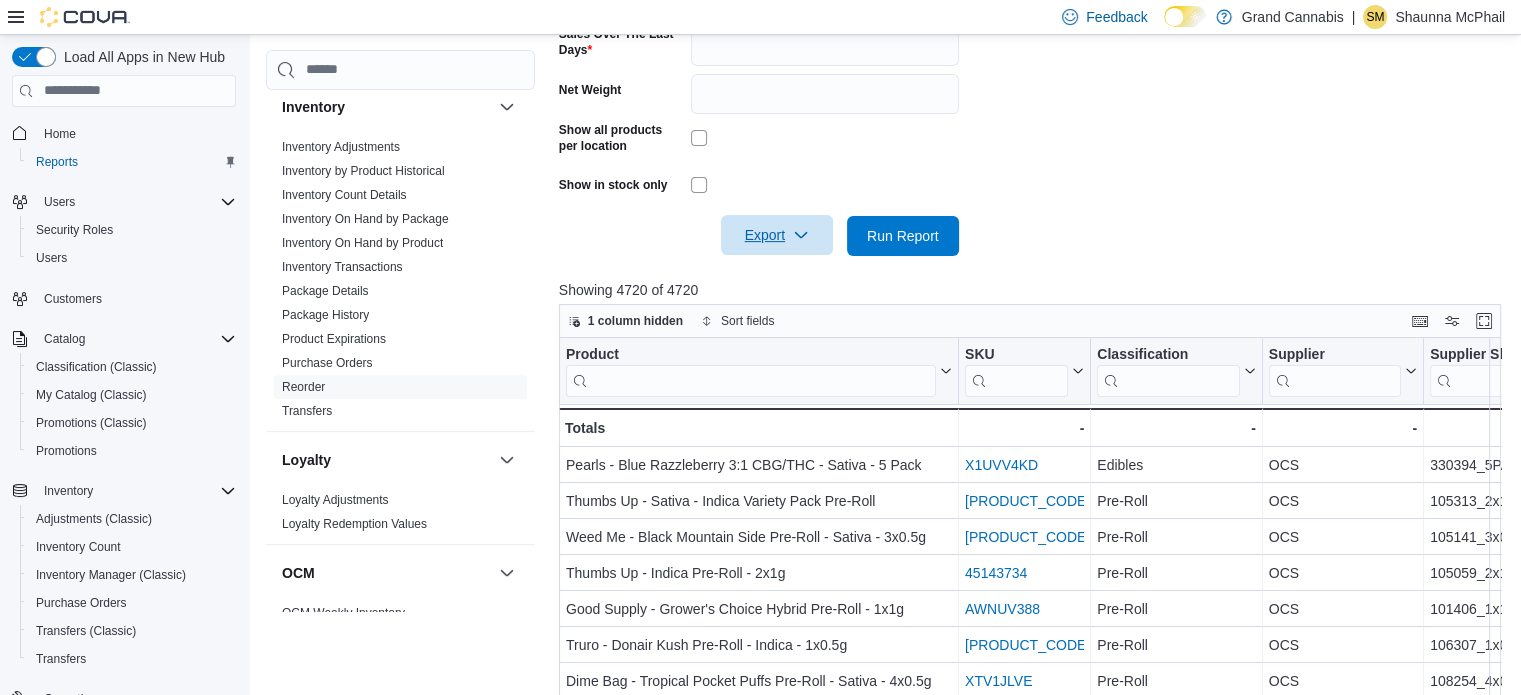 click on "Export" at bounding box center [777, 235] 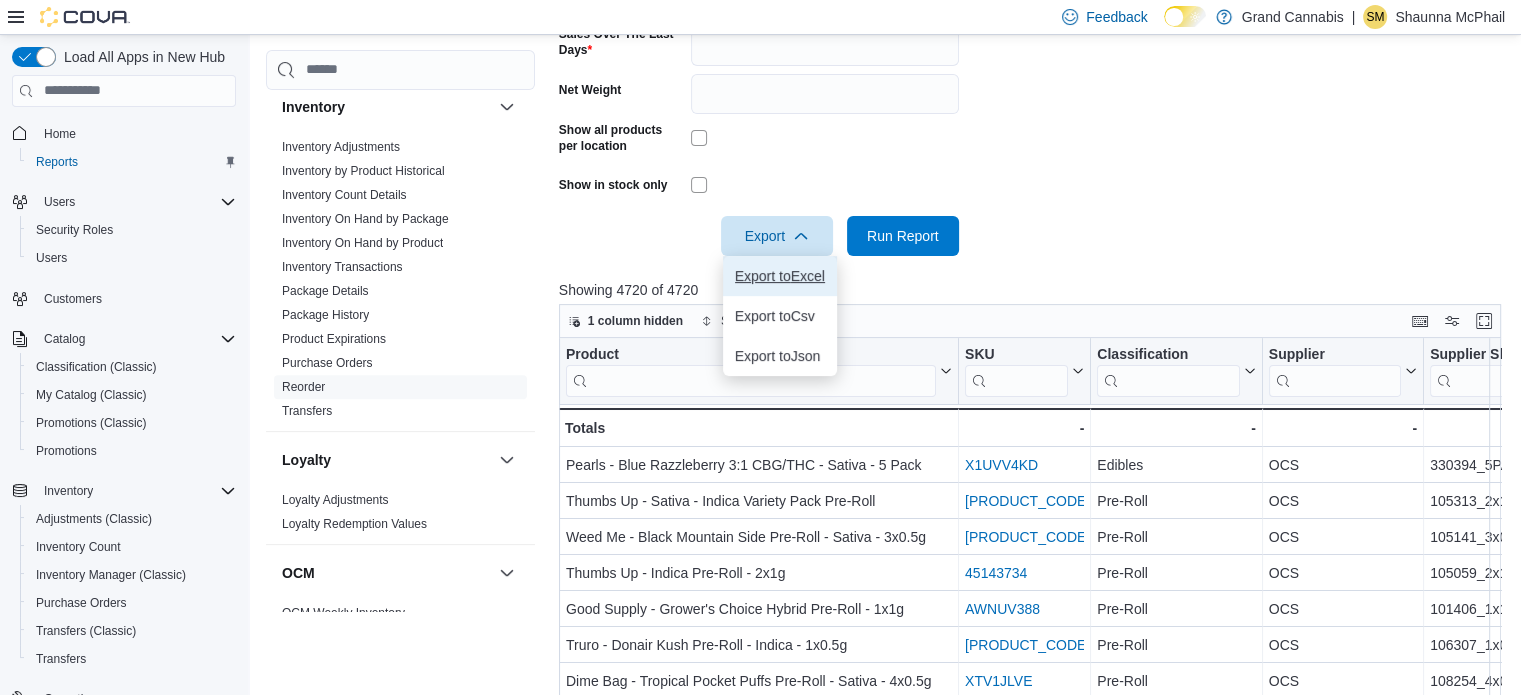 click on "Export to  Excel" at bounding box center (780, 276) 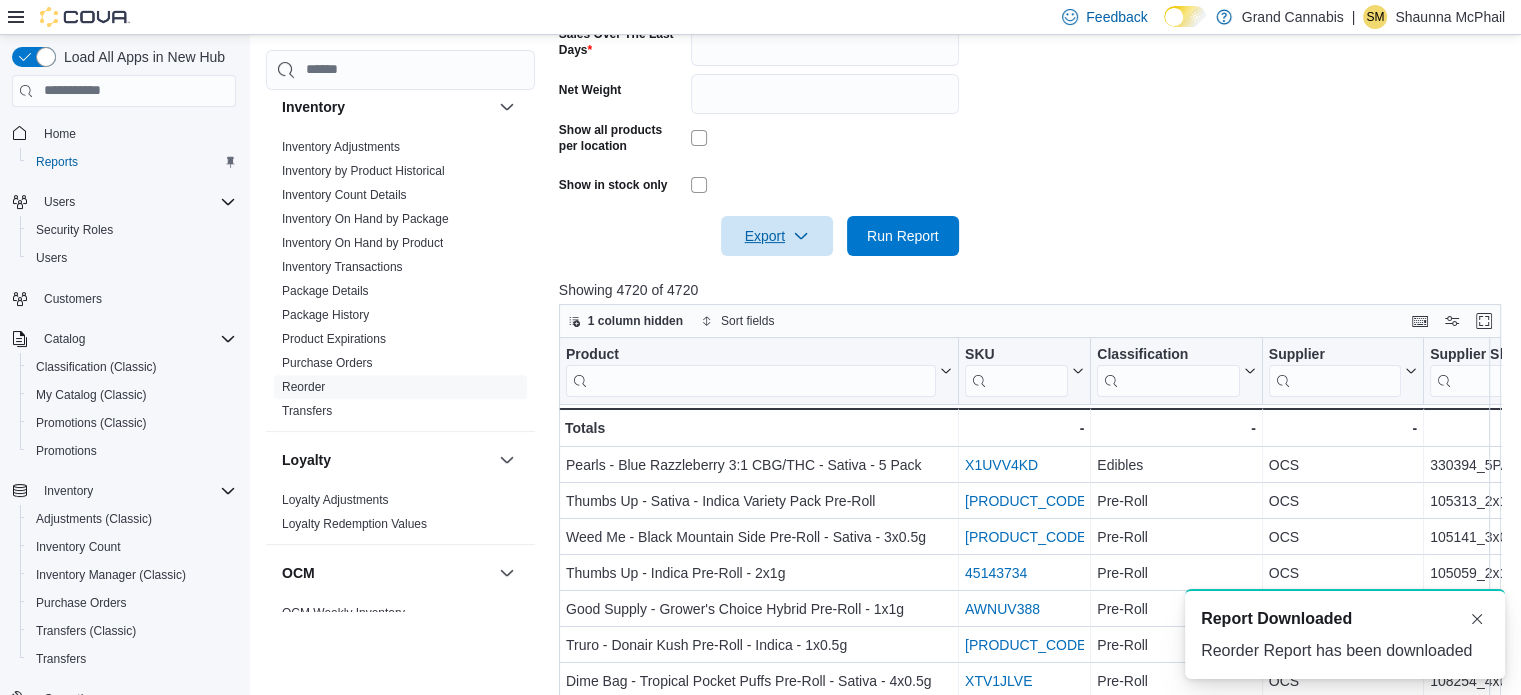 scroll, scrollTop: 0, scrollLeft: 0, axis: both 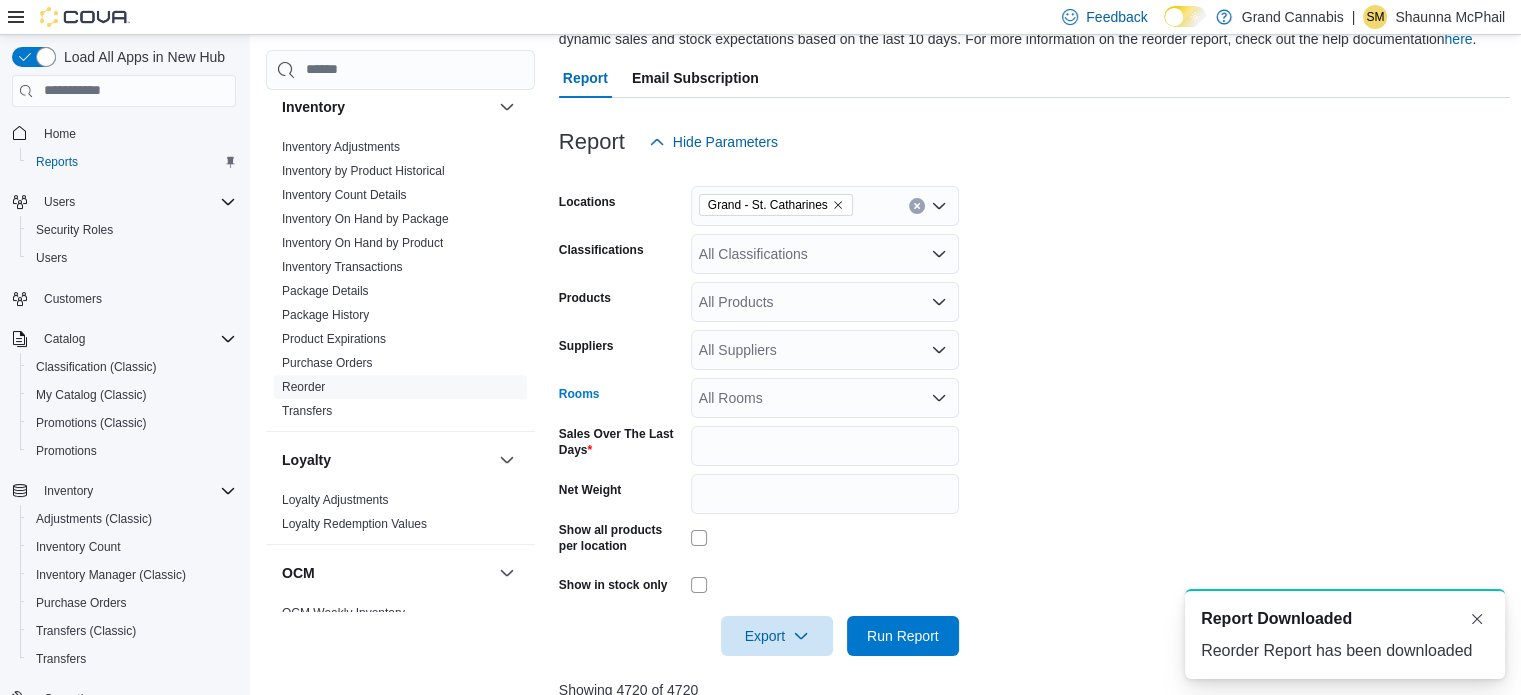 click on "All Rooms" at bounding box center (825, 398) 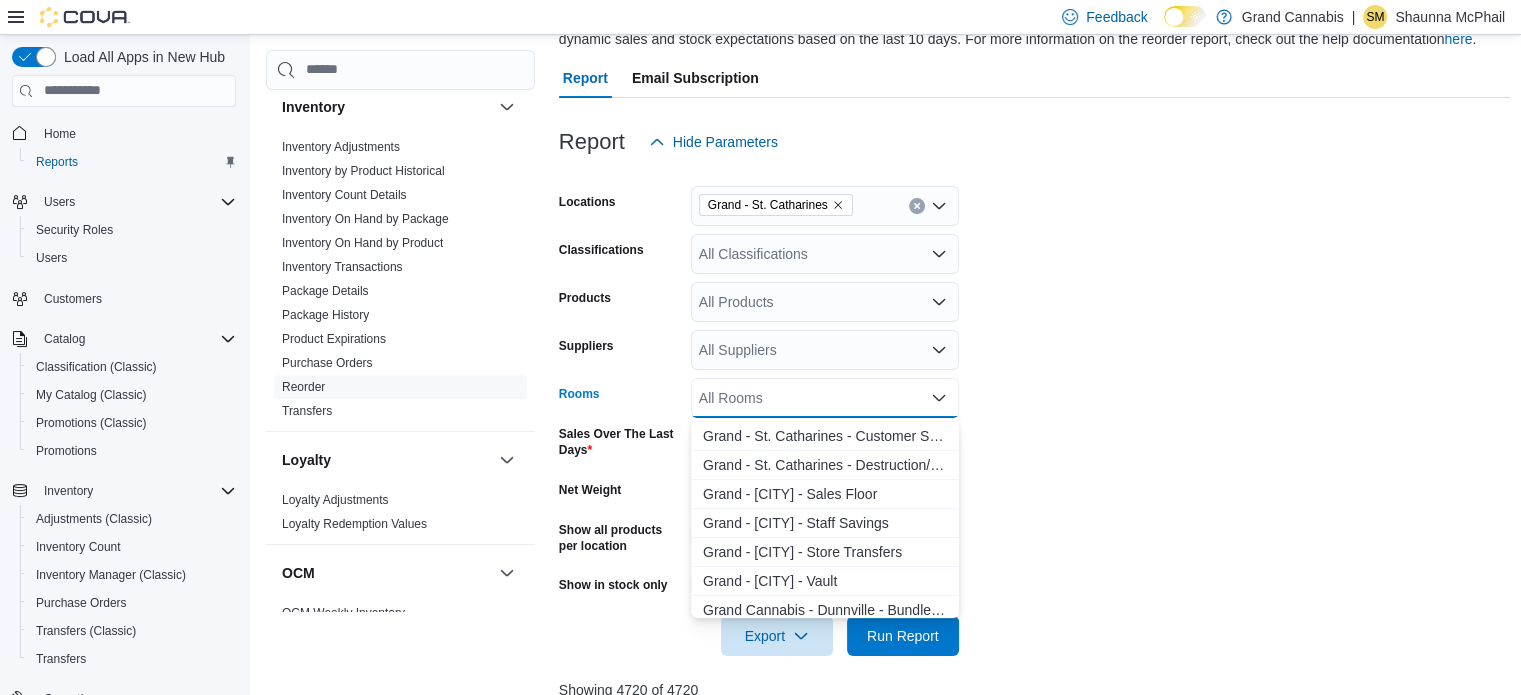 scroll, scrollTop: 200, scrollLeft: 0, axis: vertical 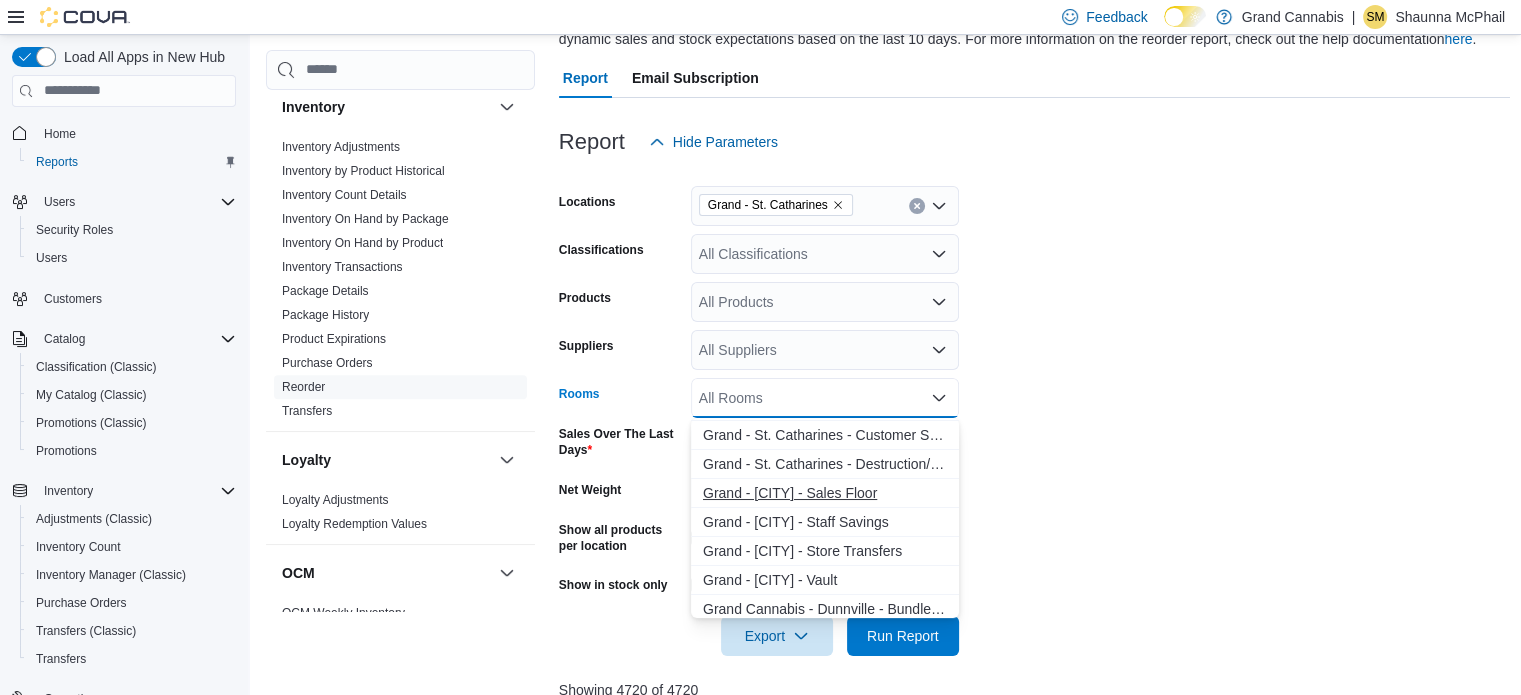 click on "Grand - [CITY] - Sales Floor" at bounding box center (825, 493) 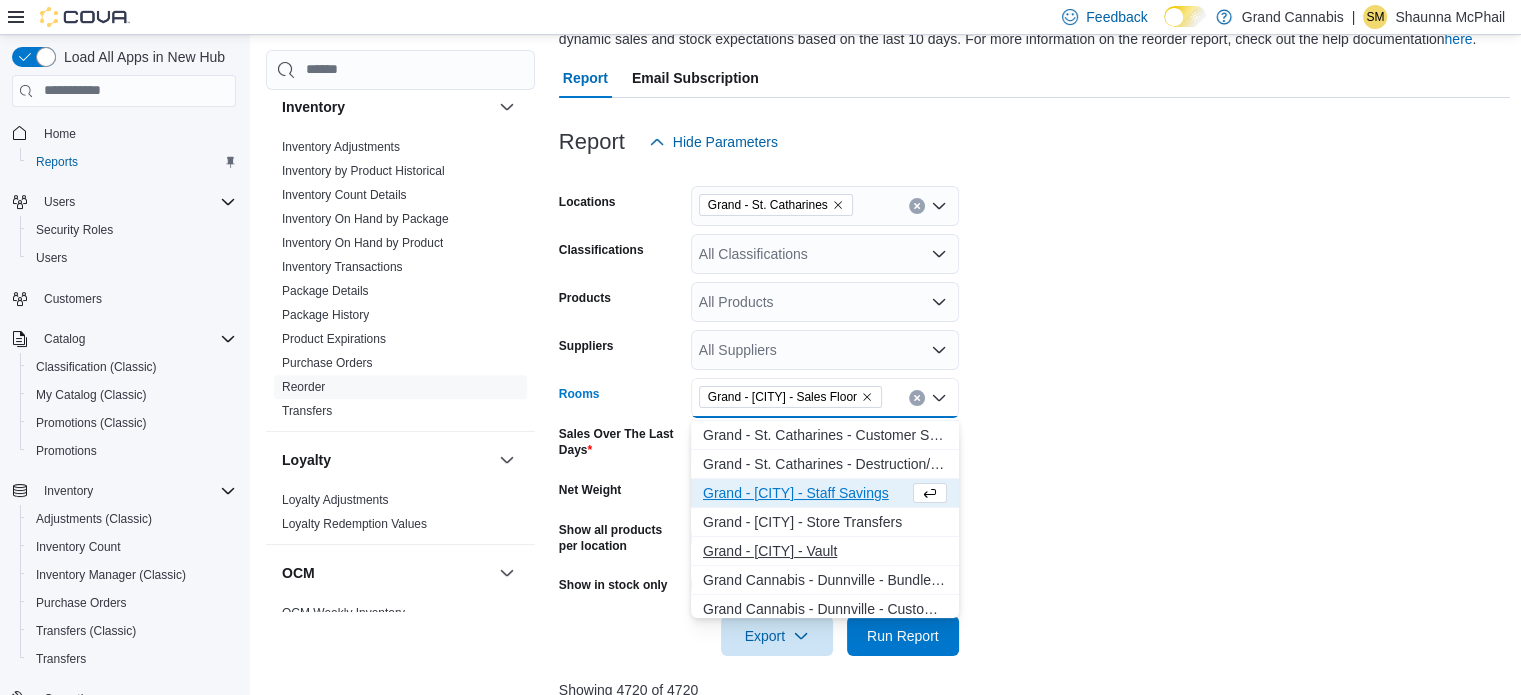 click on "Grand - [CITY] - Vault" at bounding box center (825, 551) 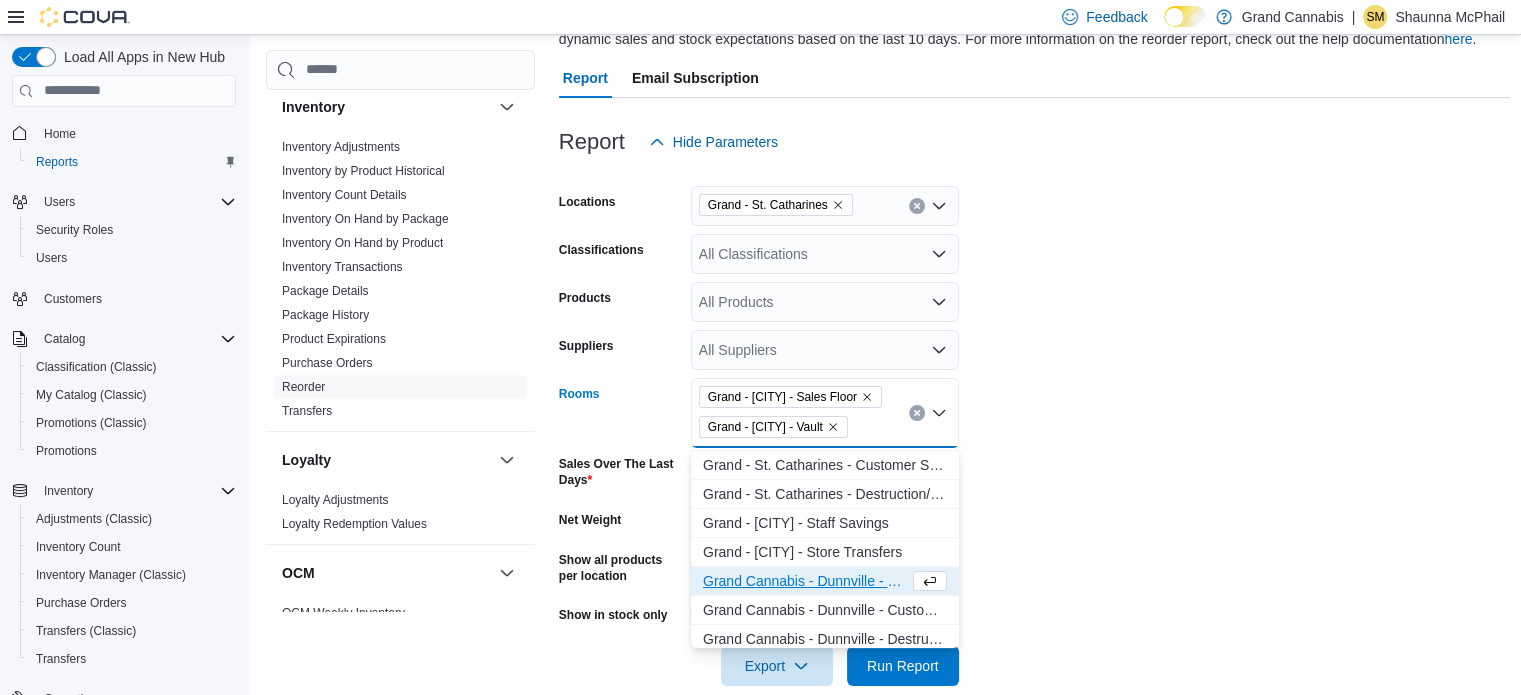 click on "Locations Grand - [CITY] Classifications All Classifications Products All Products Suppliers All Suppliers Rooms Grand - [CITY] - Sales Floor Grand - [CITY] - Vault Combo box. Selected. Grand - [CITY] - Sales Floor, Grand - [CITY] - Vault. Press Backspace to delete Grand - [CITY] - Vault. Combo box input. All Rooms. Type some text or, to display a list of choices, press Down Arrow. To exit the list of choices, press Escape. Sales Over The Last Days * Net Weight Show all products per location Show in stock only Export  Run Report" at bounding box center [1035, 424] 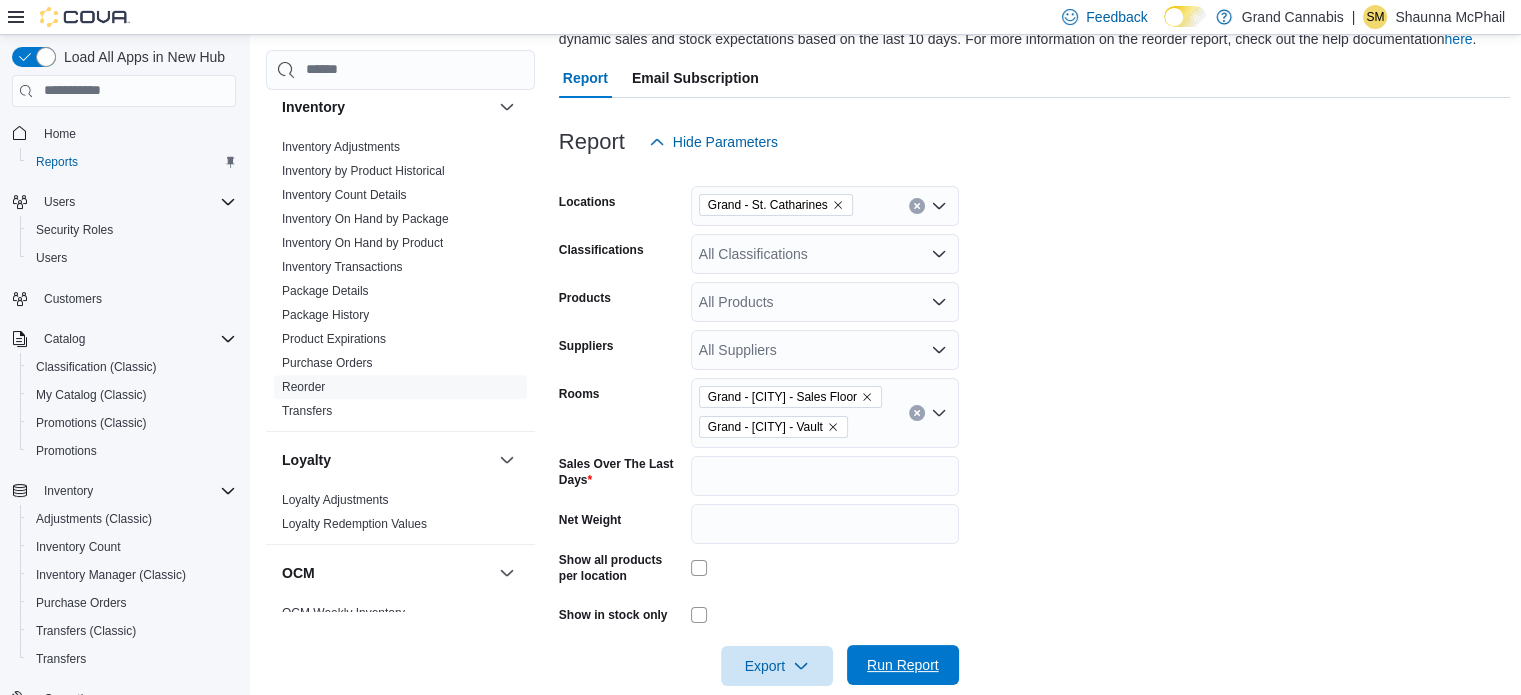 click on "Run Report" at bounding box center [903, 665] 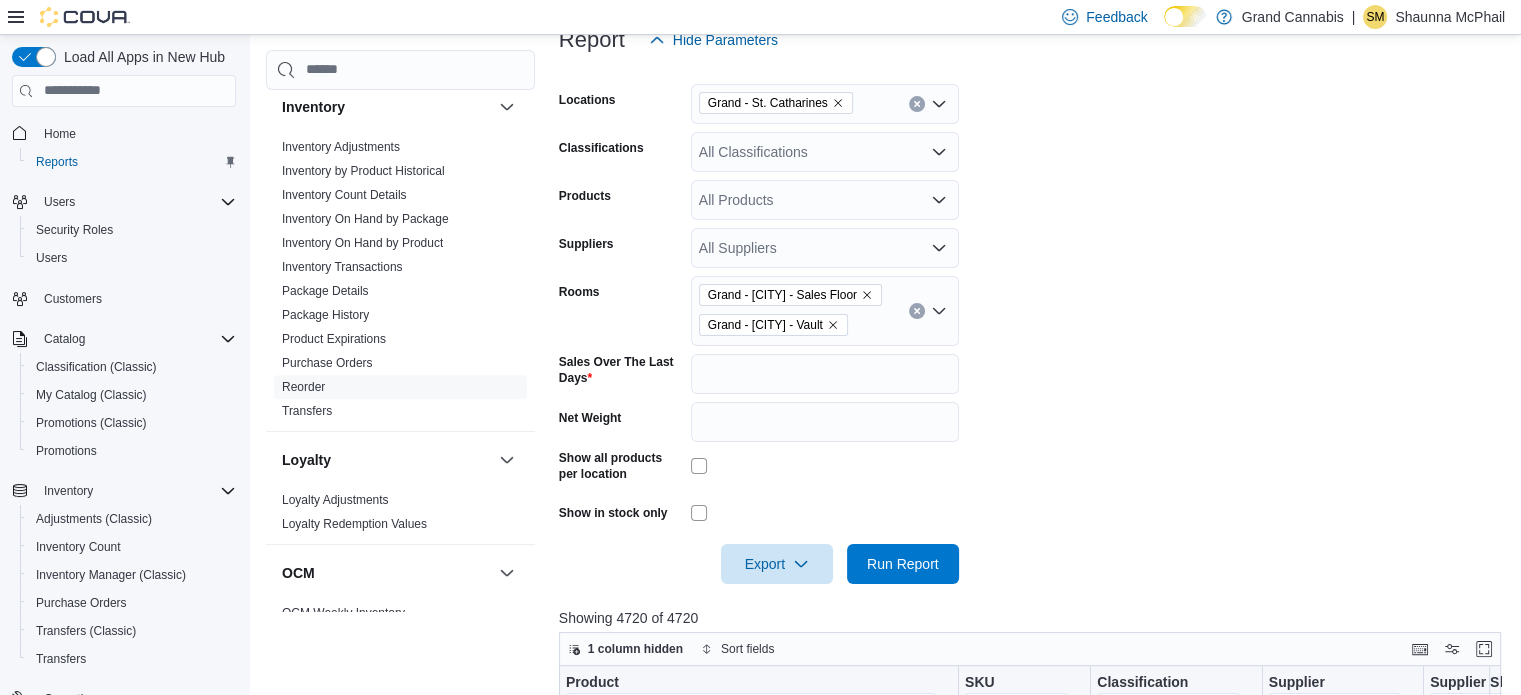 scroll, scrollTop: 301, scrollLeft: 0, axis: vertical 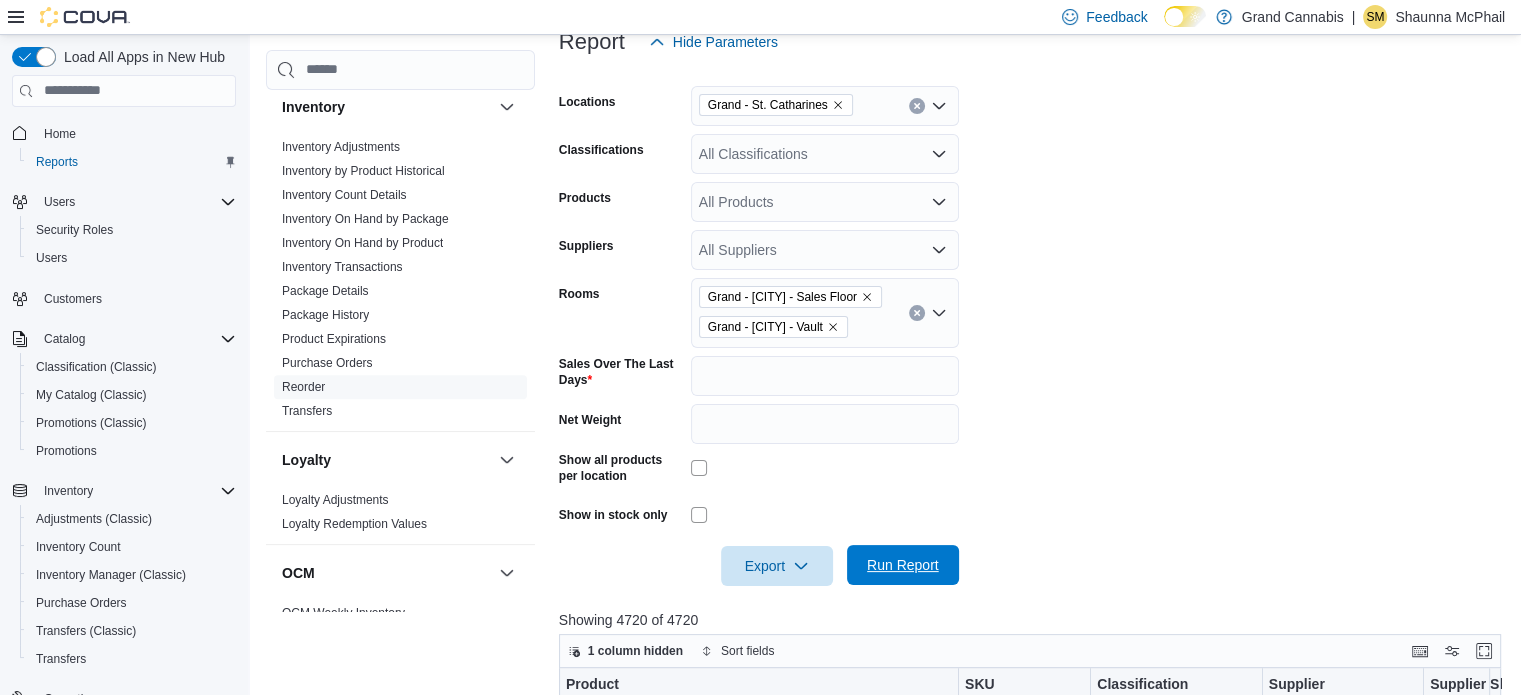 click on "Run Report" at bounding box center (903, 565) 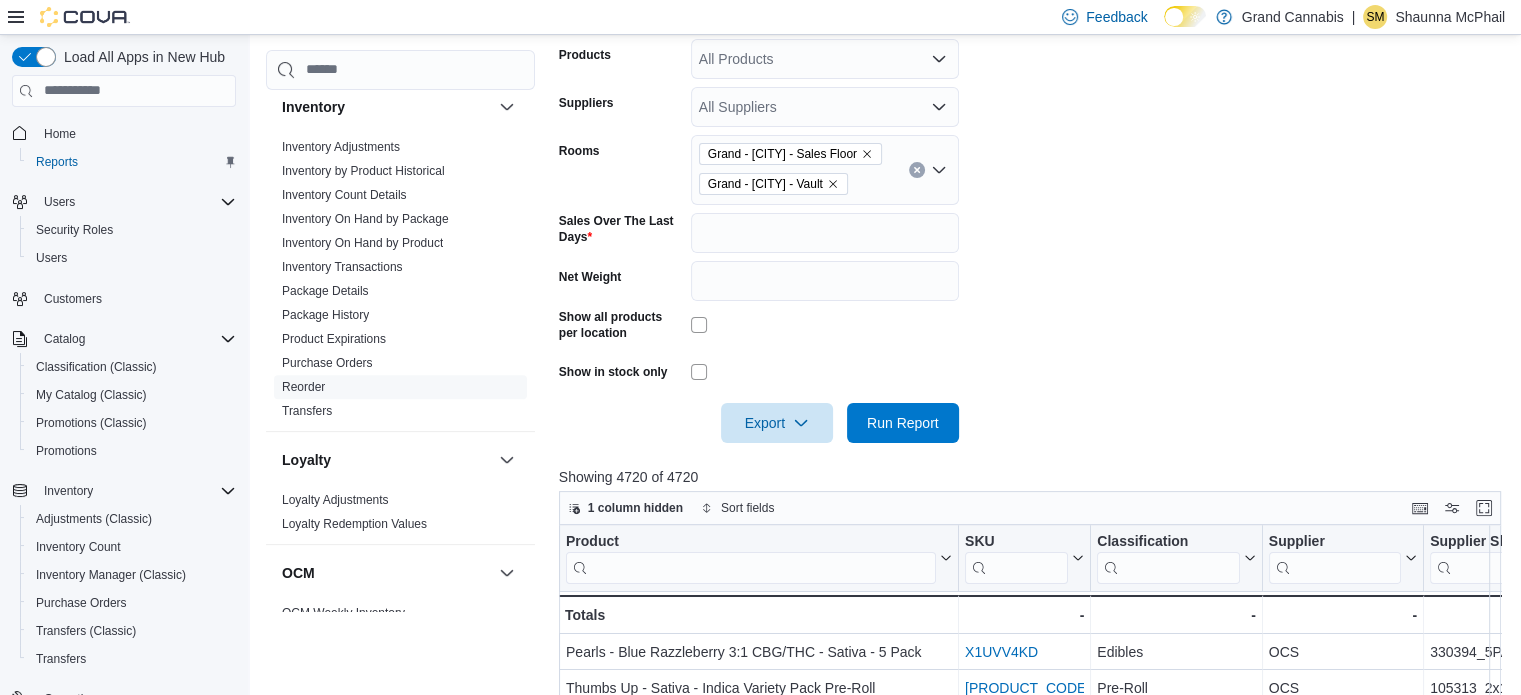scroll, scrollTop: 601, scrollLeft: 0, axis: vertical 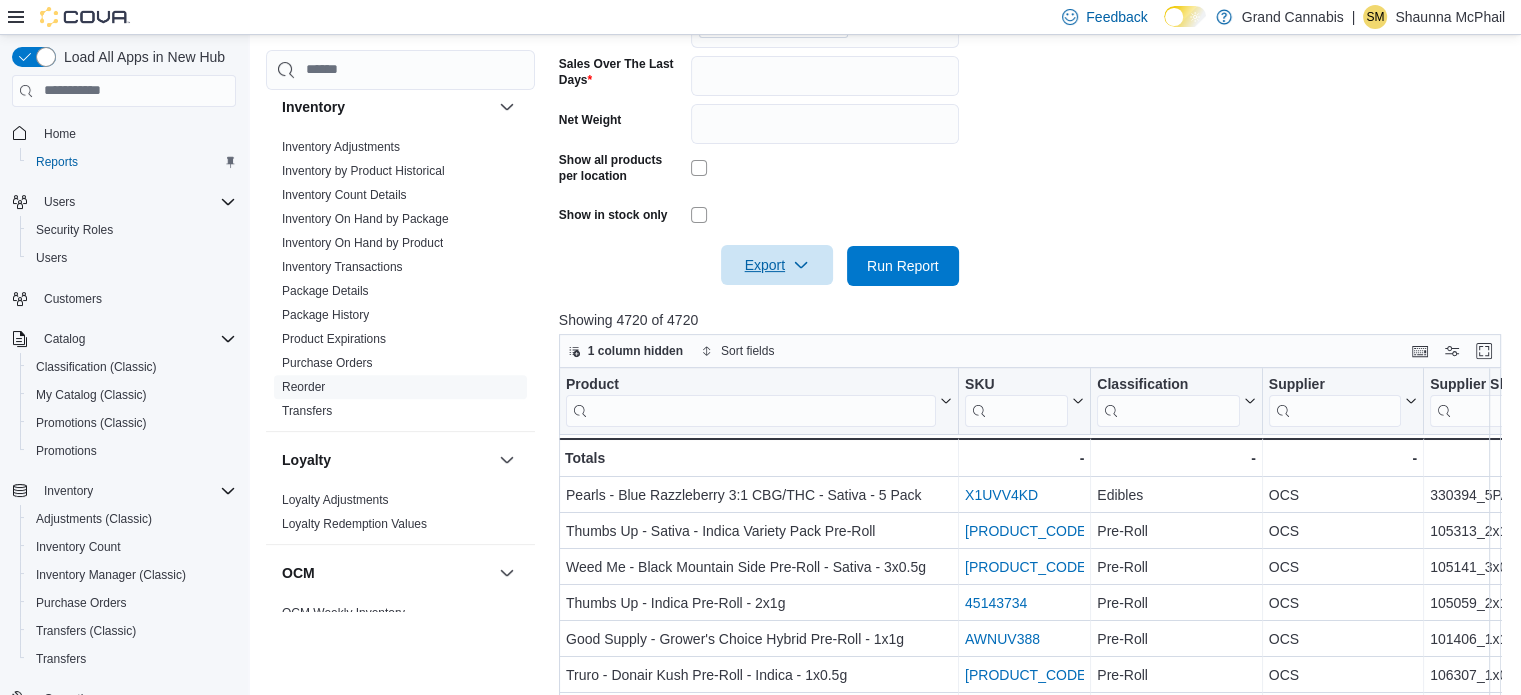 click on "Export" at bounding box center [777, 265] 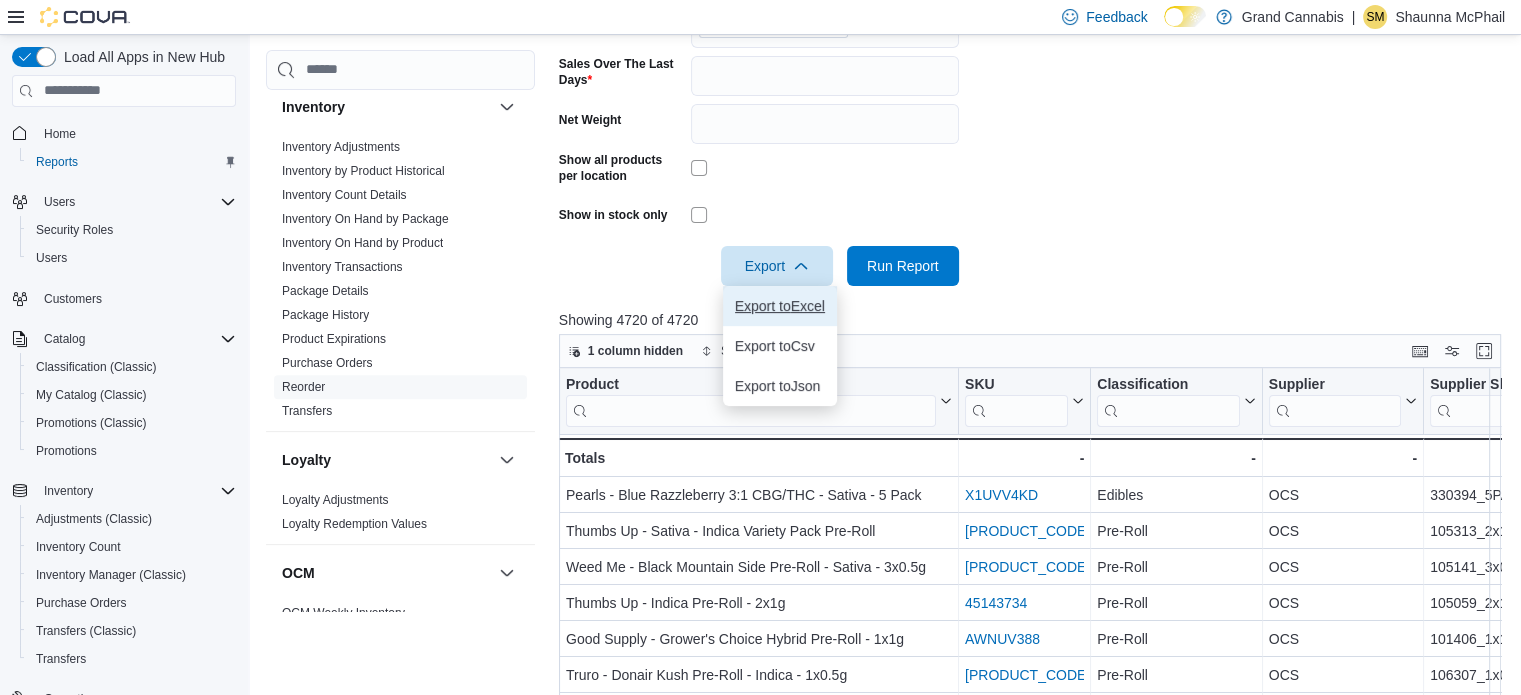 click on "Export to  Excel" at bounding box center [780, 306] 